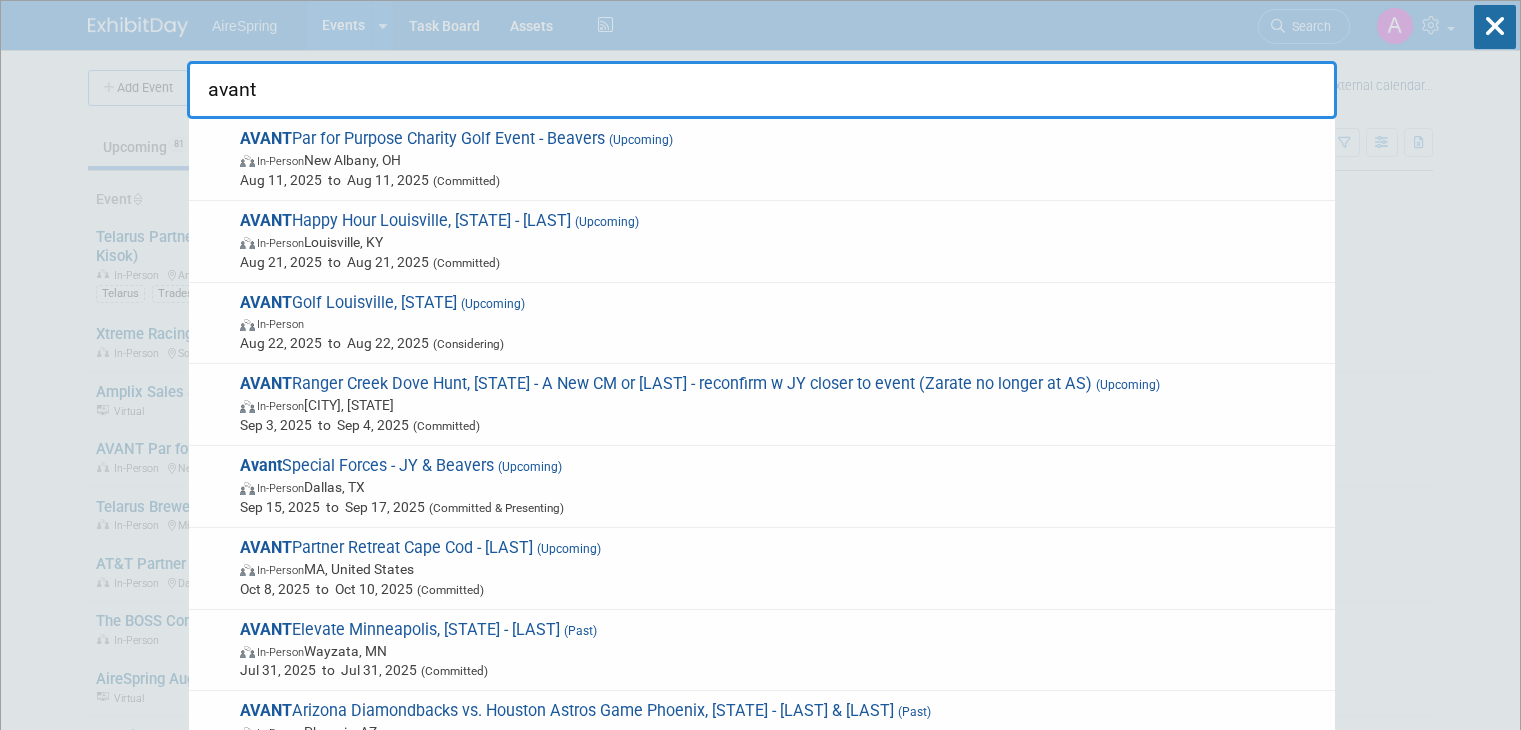 click on "avant
AVANT  Par for Purpose Charity Golf Event - [LAST]  (Upcoming)  In-Person     New Albany, [STATE] Aug 11, 2025  to  Aug 11, 2025  (Committed) AVANT  Happy Hour Louisville, [STATE] - [LAST]  (Upcoming)  In-Person     Louisville, [STATE] Aug 21, 2025  to  Aug 21, 2025  (Committed) AVANT  Golf Louisville, [STATE]  (Upcoming)  In-Person      Aug 22, 2025  to  Aug 22, 2025  (Considering) AVANT  Ranger Creek Dove Hunt, [STATE] - A New CM or [LAST] - reconfirm w JY closer to event (Zarate no longer at AS)  (Upcoming)  In-Person     Haskell, [STATE] Sep 3, 2025  to  Sep 4, 2025  (Committed) Avant  Special Forces - JY & [LAST]  (Upcoming)  In-Person     Dallas, [STATE] Sep 15, 2025  to  Sep 17, 2025  (Committed & Presenting) AVANT  Partner Retreat Cape Cod - [LAST]  (Upcoming)  In-Person     [STATE], United States Oct 8, 2025  to  Oct 10, 2025  (Committed) AVANT  Elevate Minneapolis, [STATE] - [LAST]  (Past)  In-Person     Wayzata, [STATE] Jul 31, 2025  to  Jul 31, 2025  (Committed) AVANT  (Past) AVANT" at bounding box center [760, 4000] 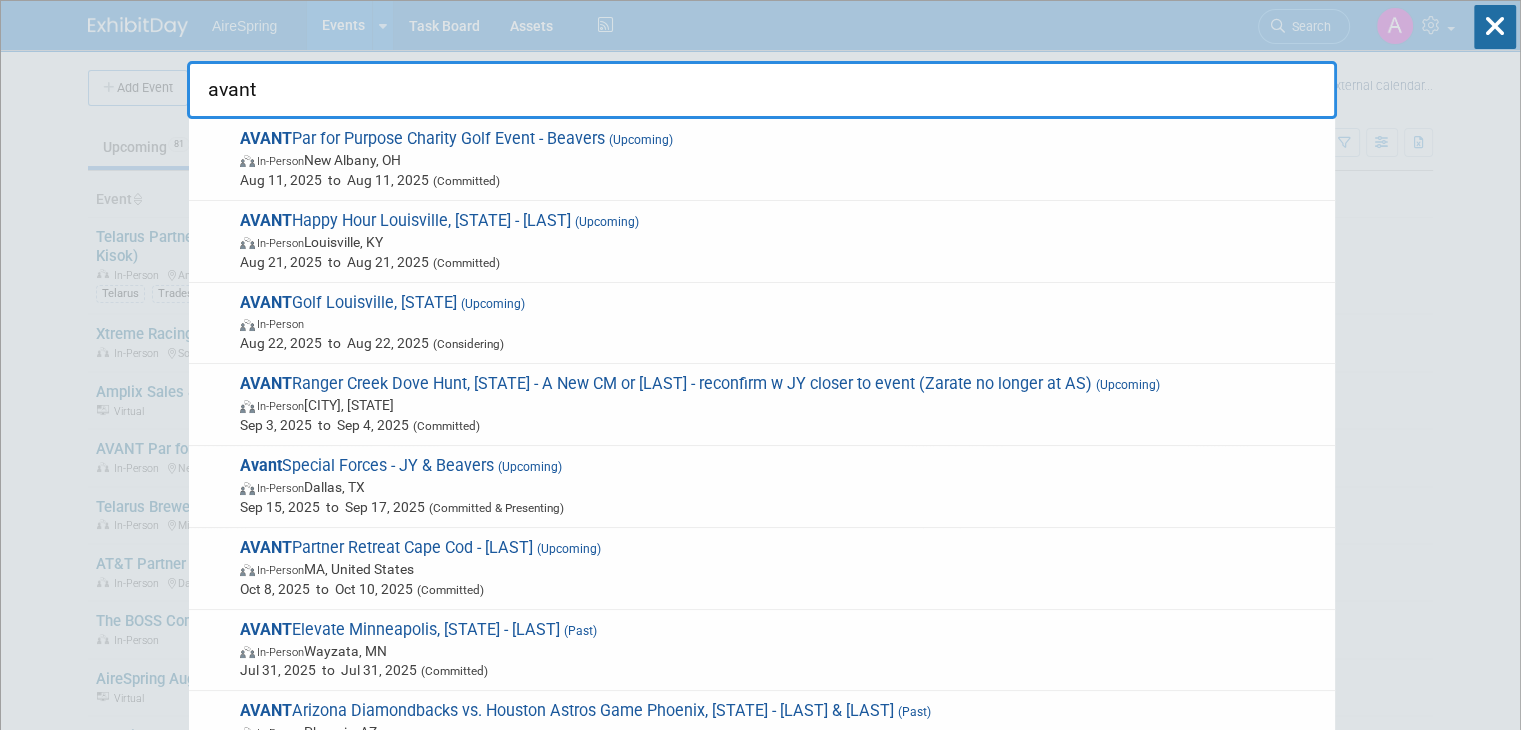 scroll, scrollTop: 0, scrollLeft: 0, axis: both 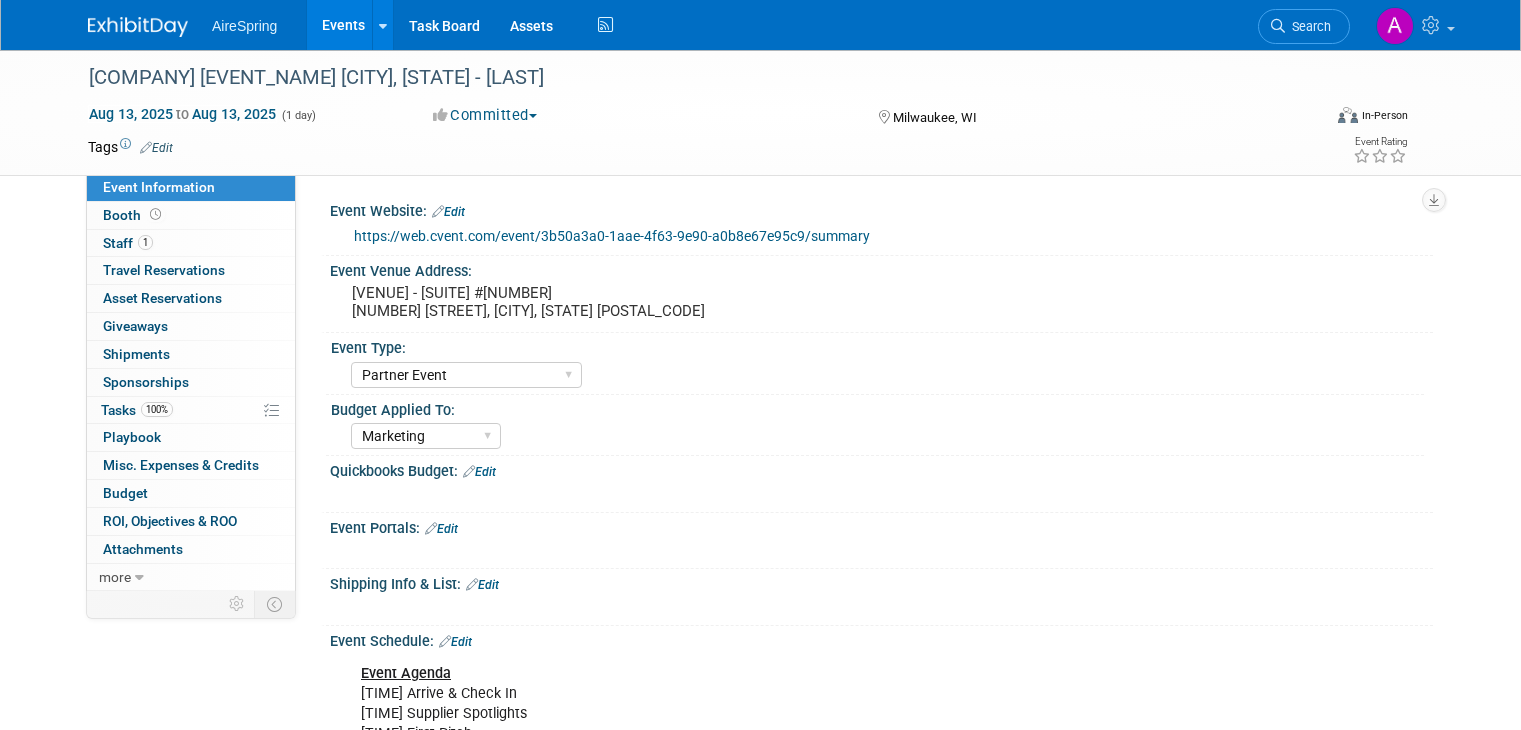 select on "Partner Event" 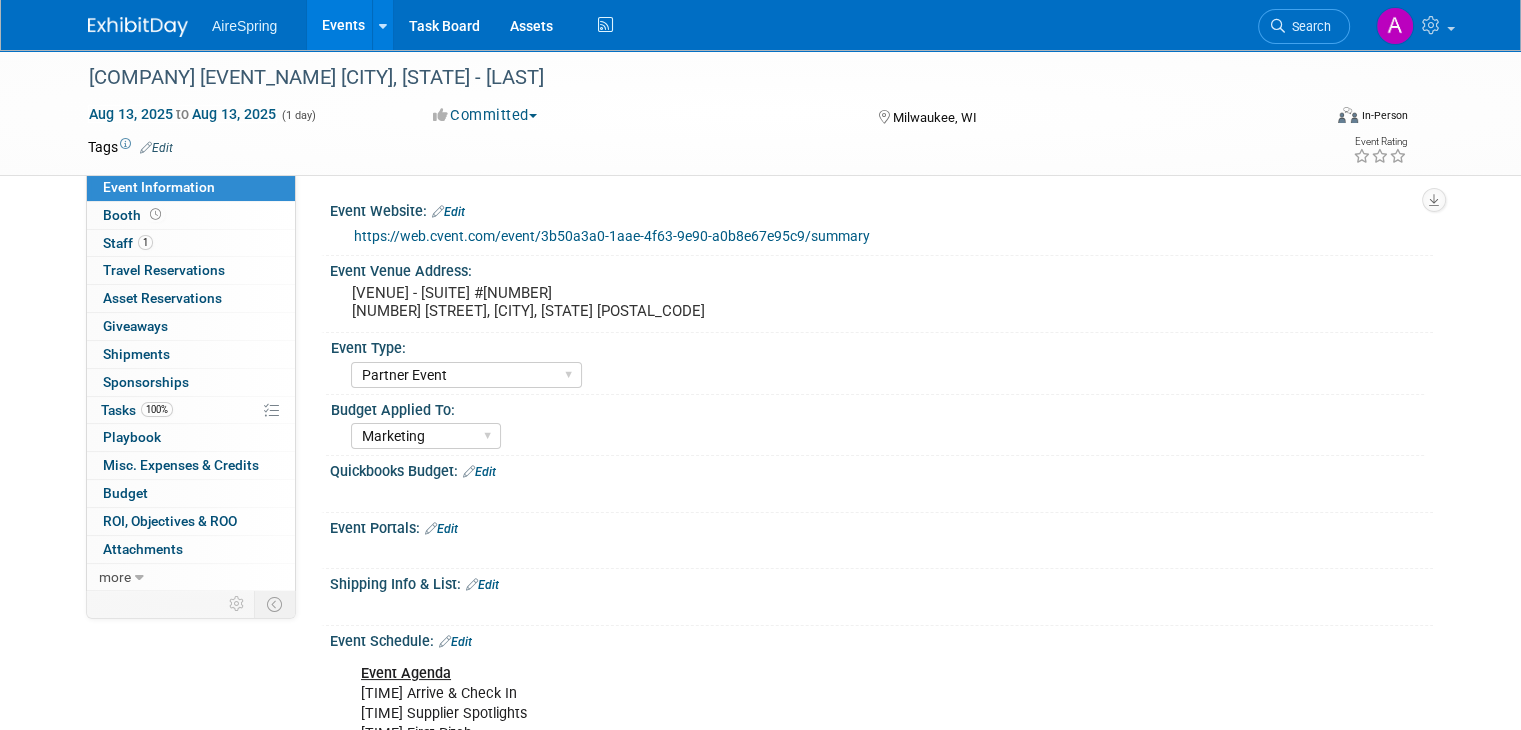 scroll, scrollTop: 0, scrollLeft: 0, axis: both 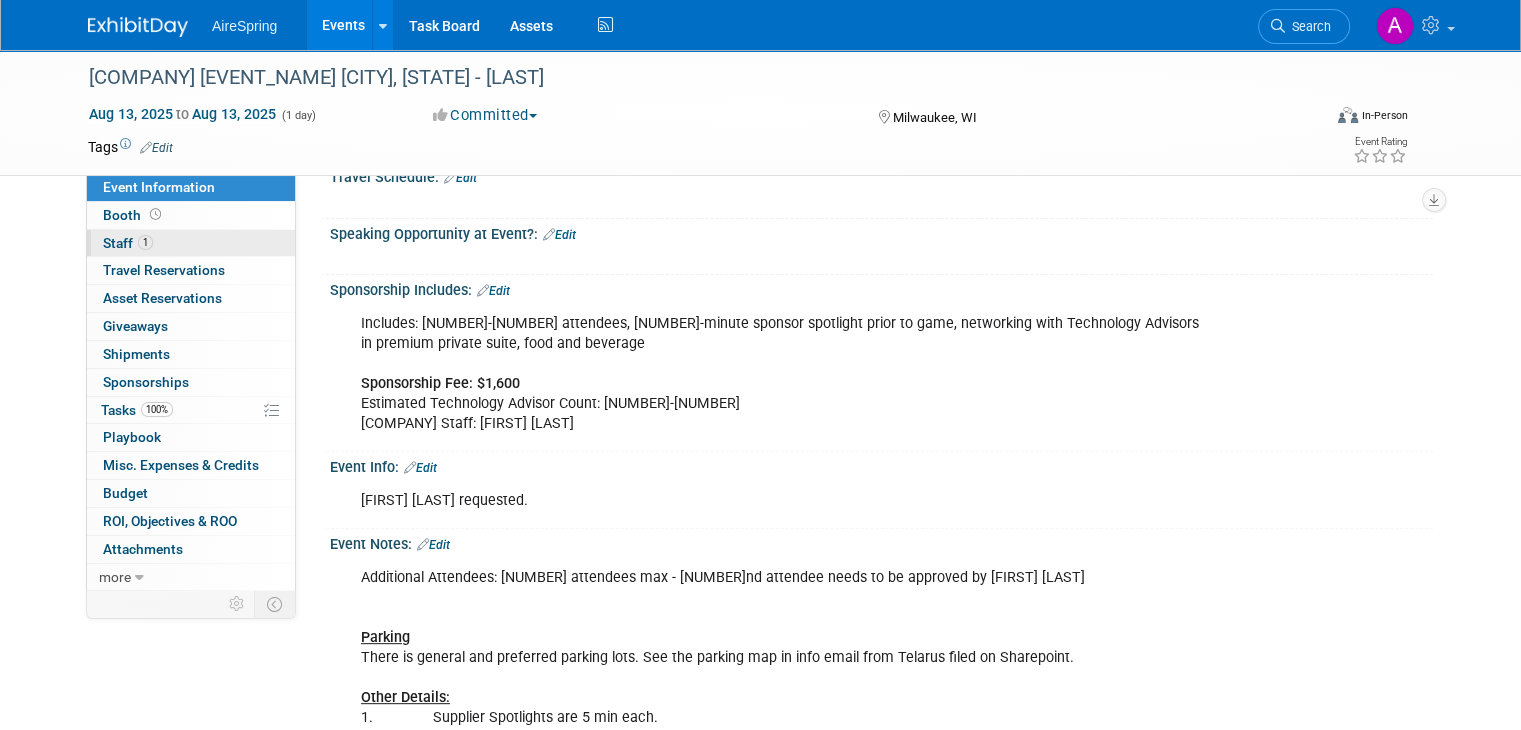 click on "1
Staff 1" at bounding box center (191, 243) 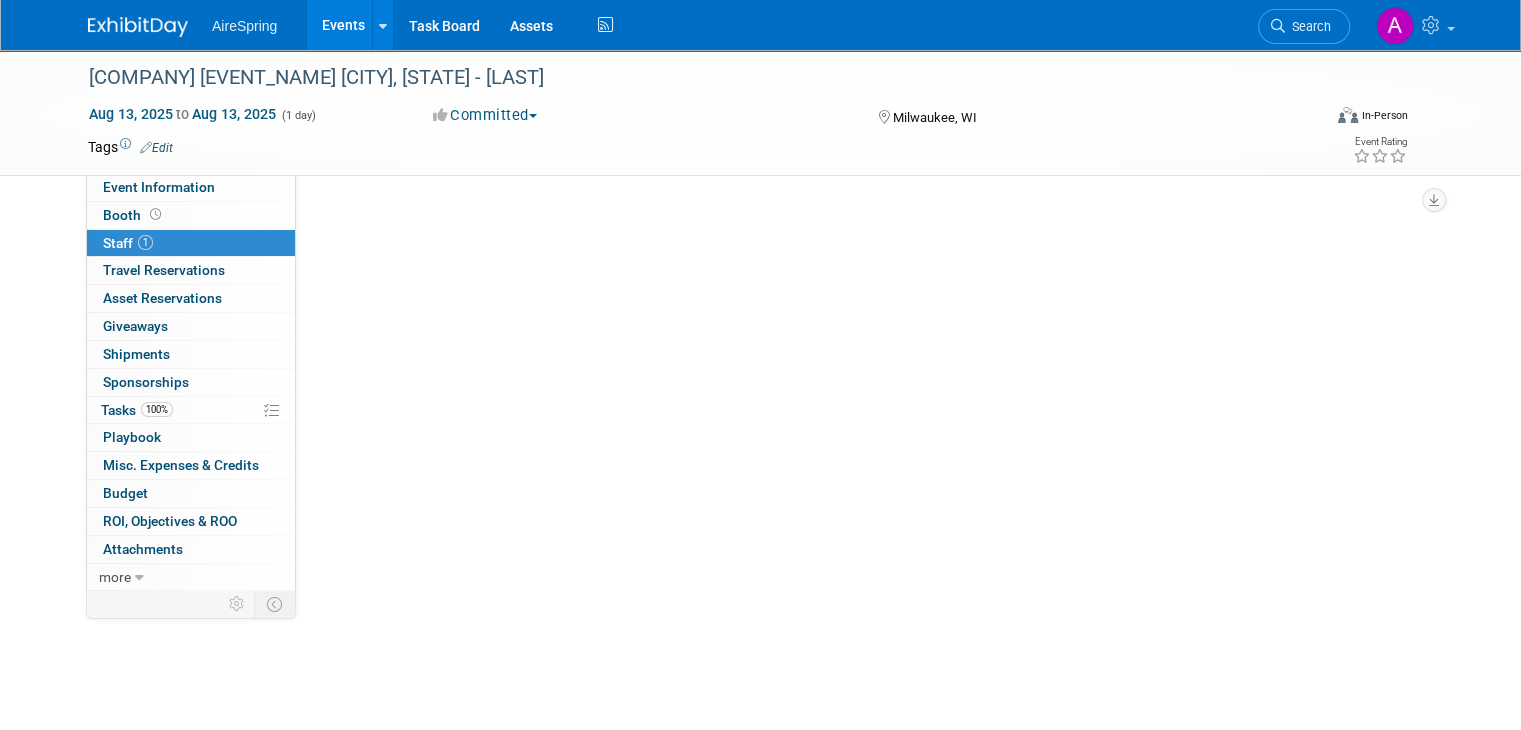 scroll, scrollTop: 0, scrollLeft: 0, axis: both 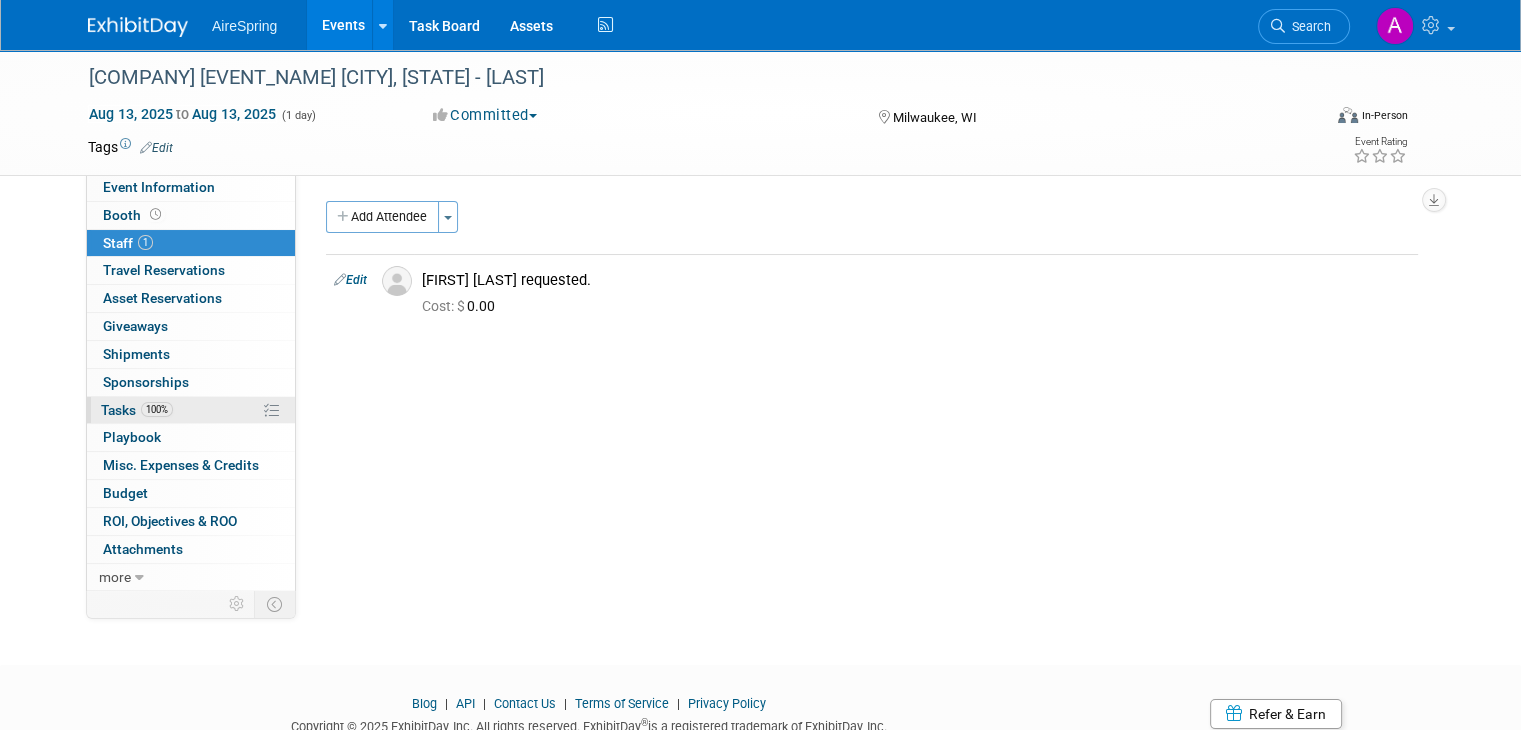 click on "100%
Tasks 100%" at bounding box center [191, 410] 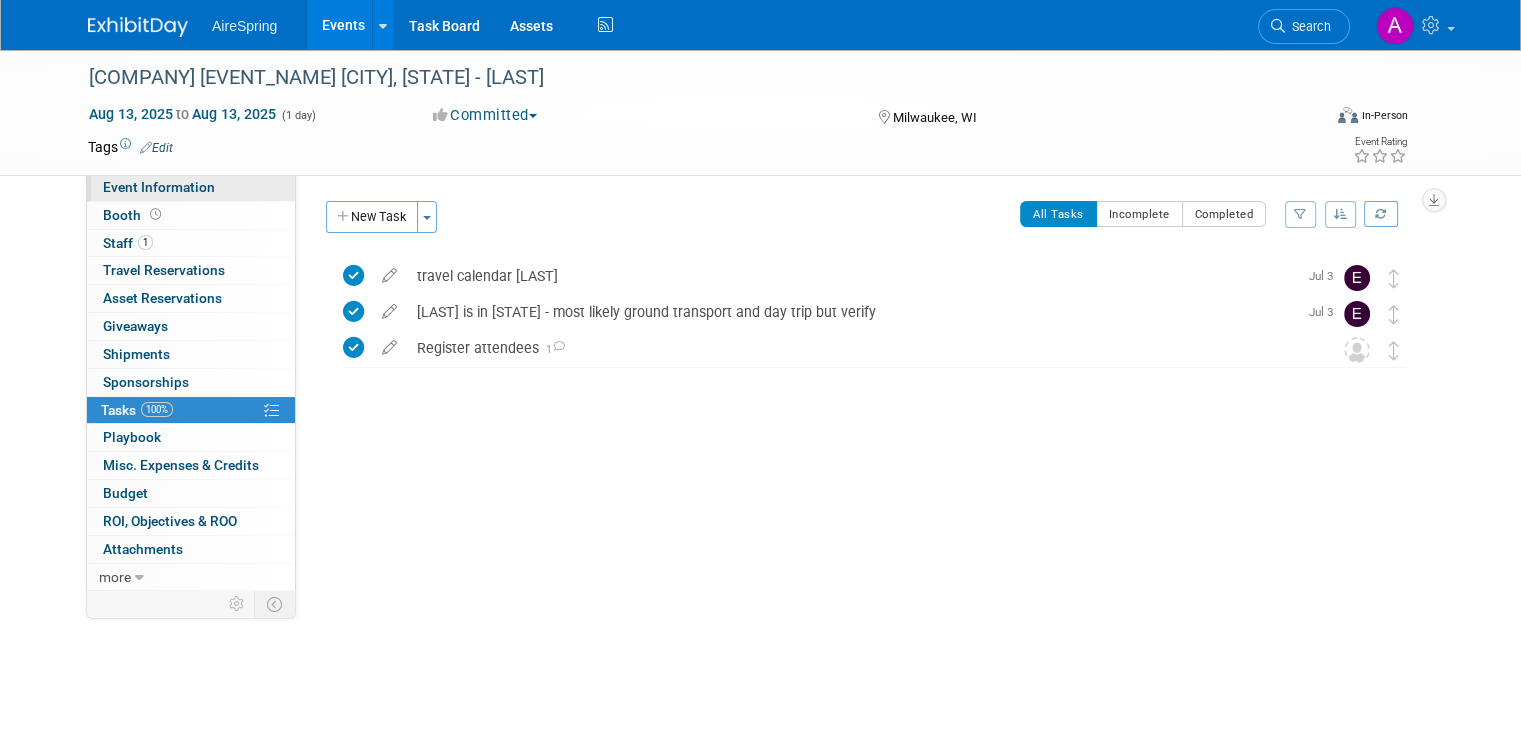 click on "Event Information" at bounding box center [159, 187] 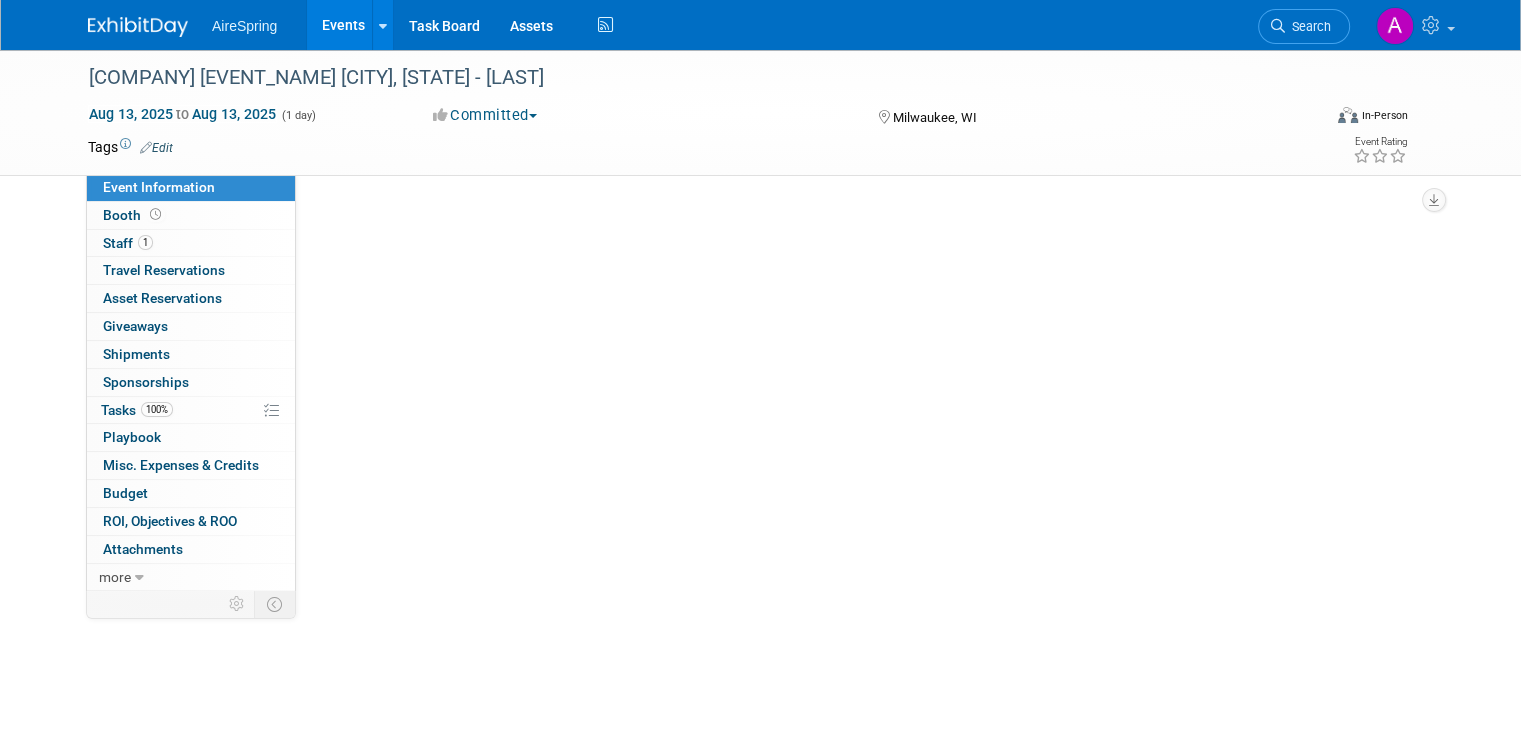 select on "Partner Event" 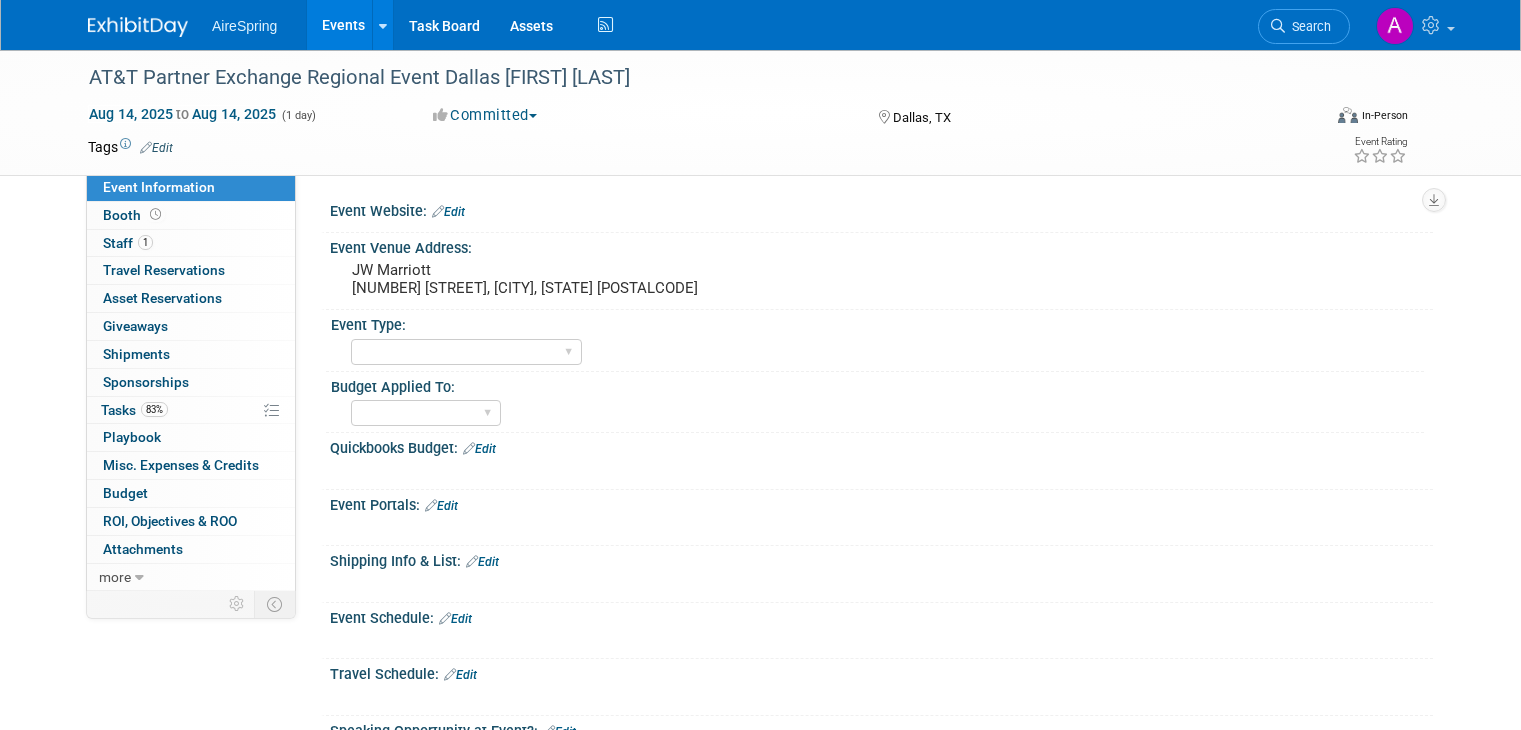 scroll, scrollTop: 0, scrollLeft: 0, axis: both 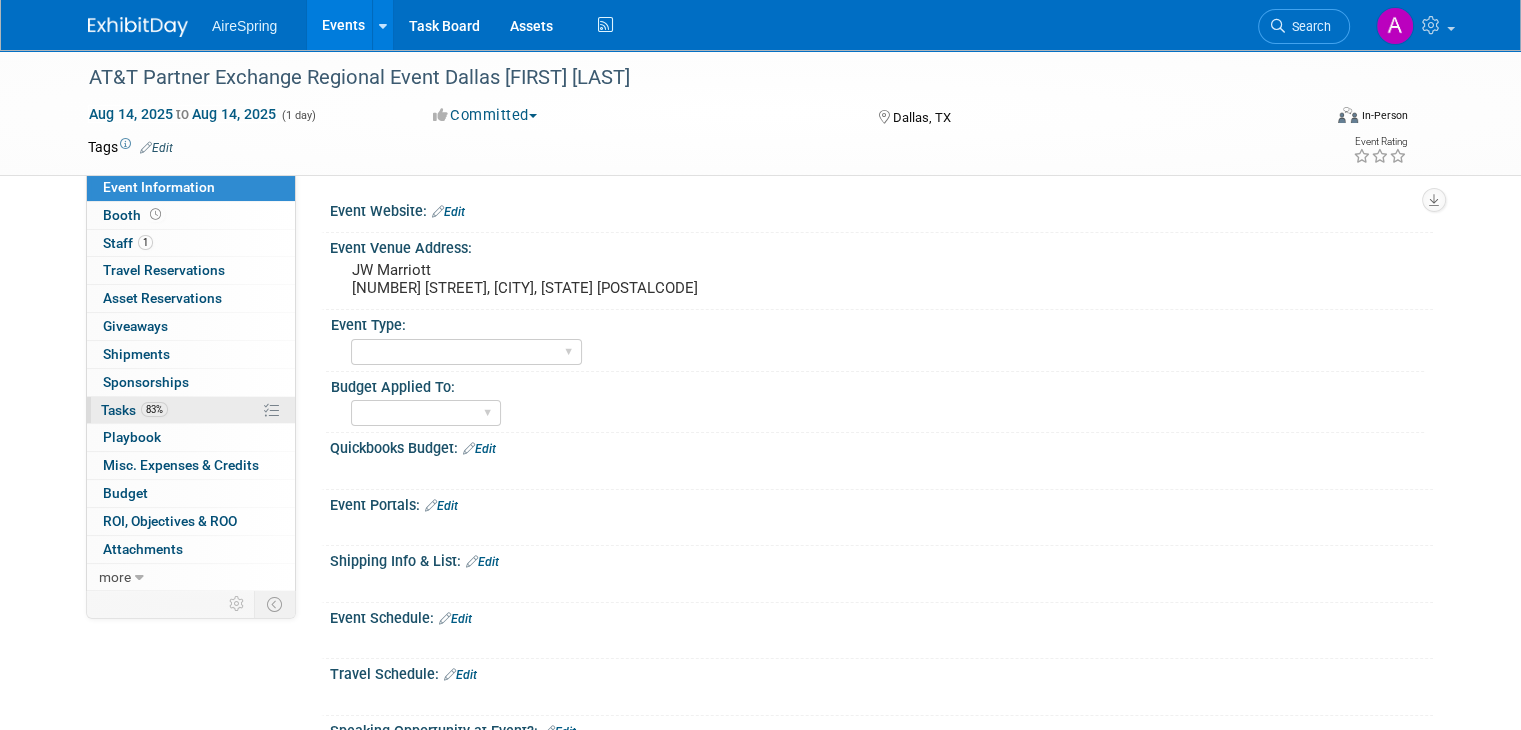 click on "83%
Tasks 83%" at bounding box center (191, 410) 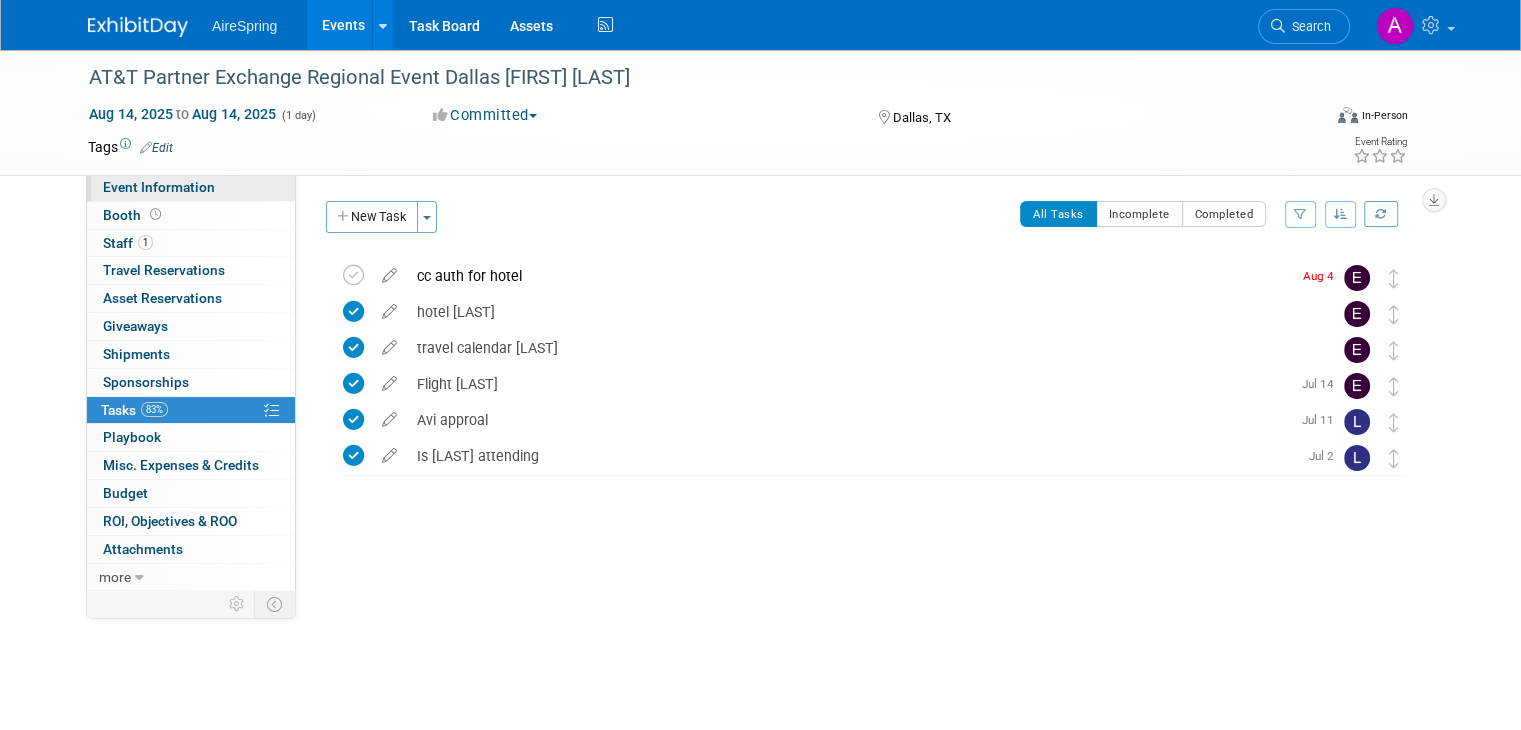 click on "Event Information" at bounding box center (191, 187) 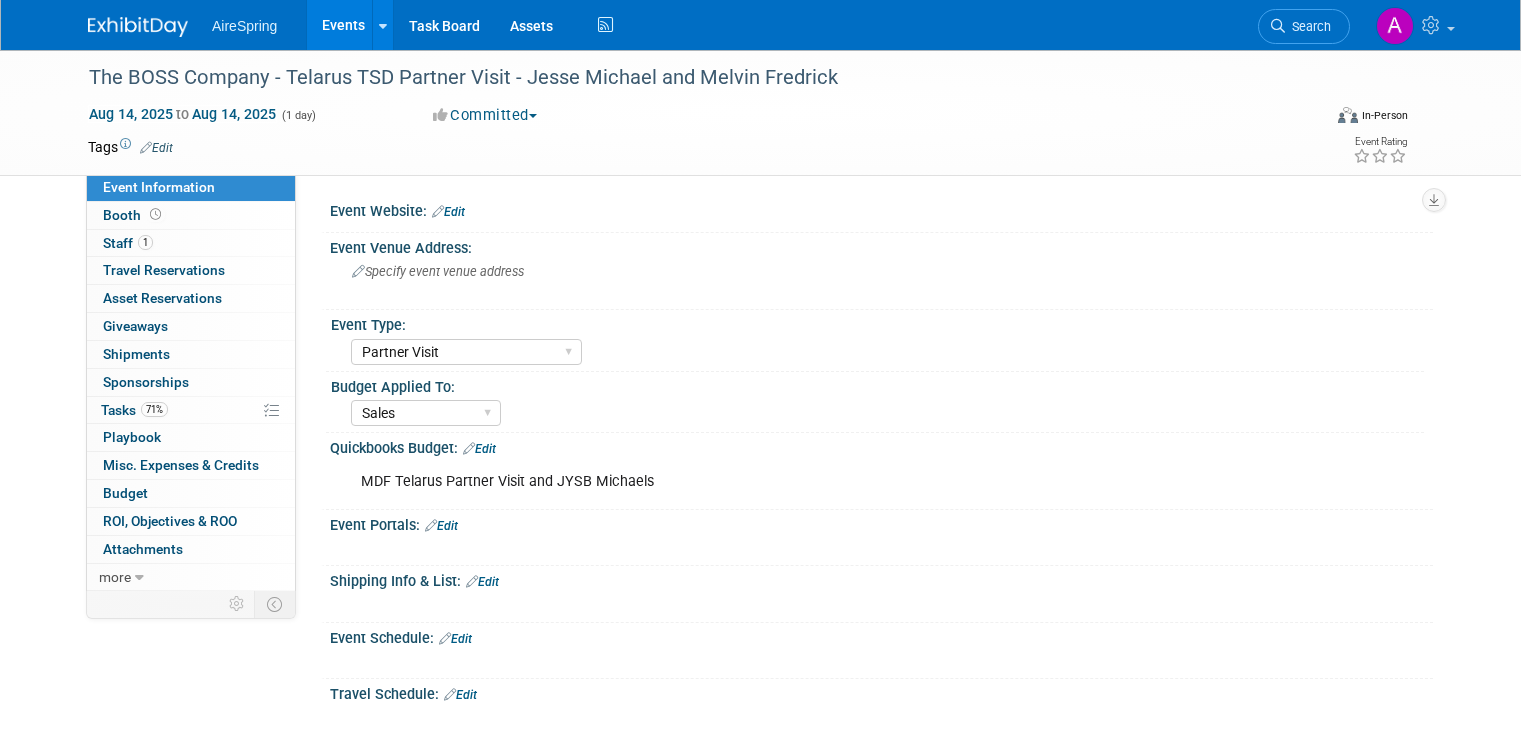 select on "Partner Visit" 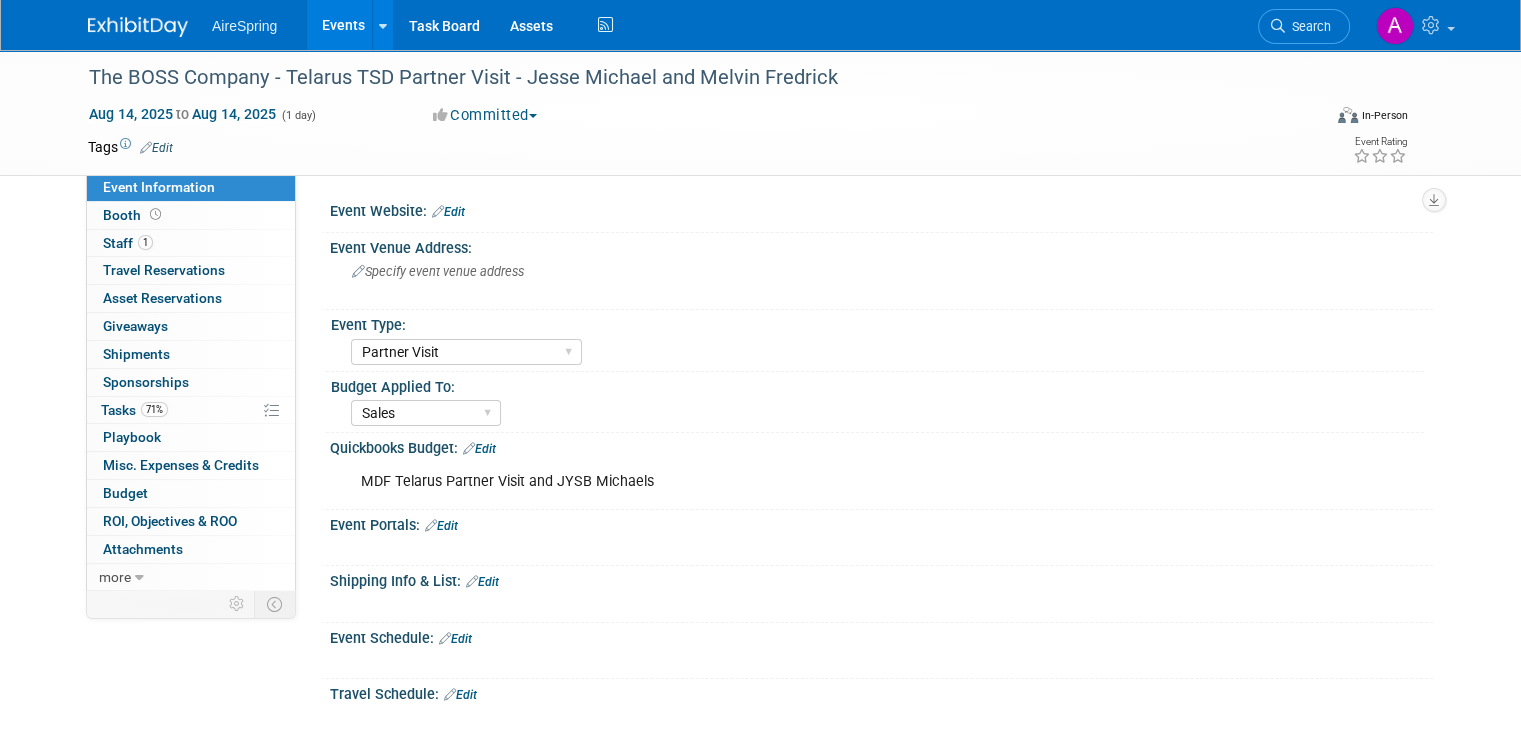 scroll, scrollTop: 0, scrollLeft: 0, axis: both 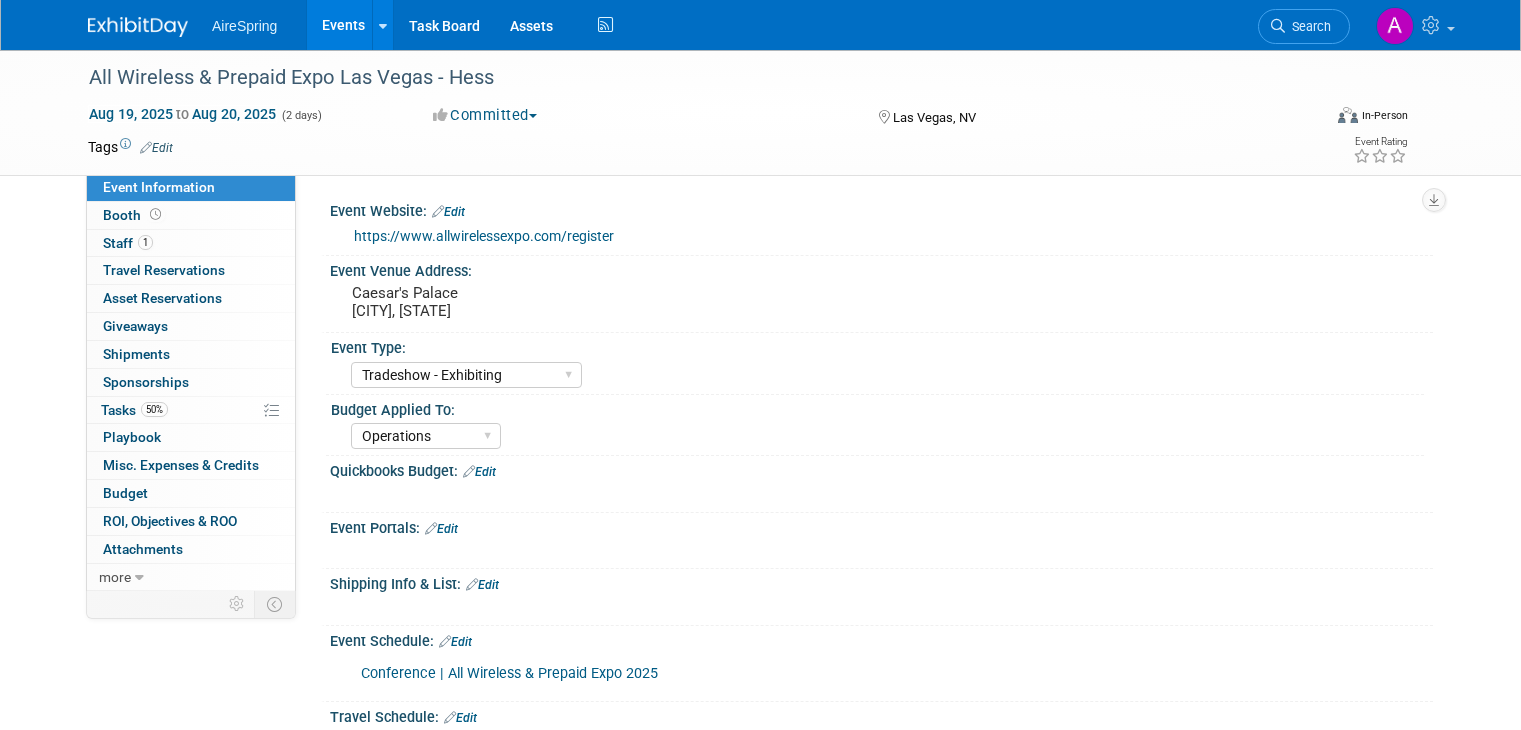 select on "Tradeshow - Exhibiting" 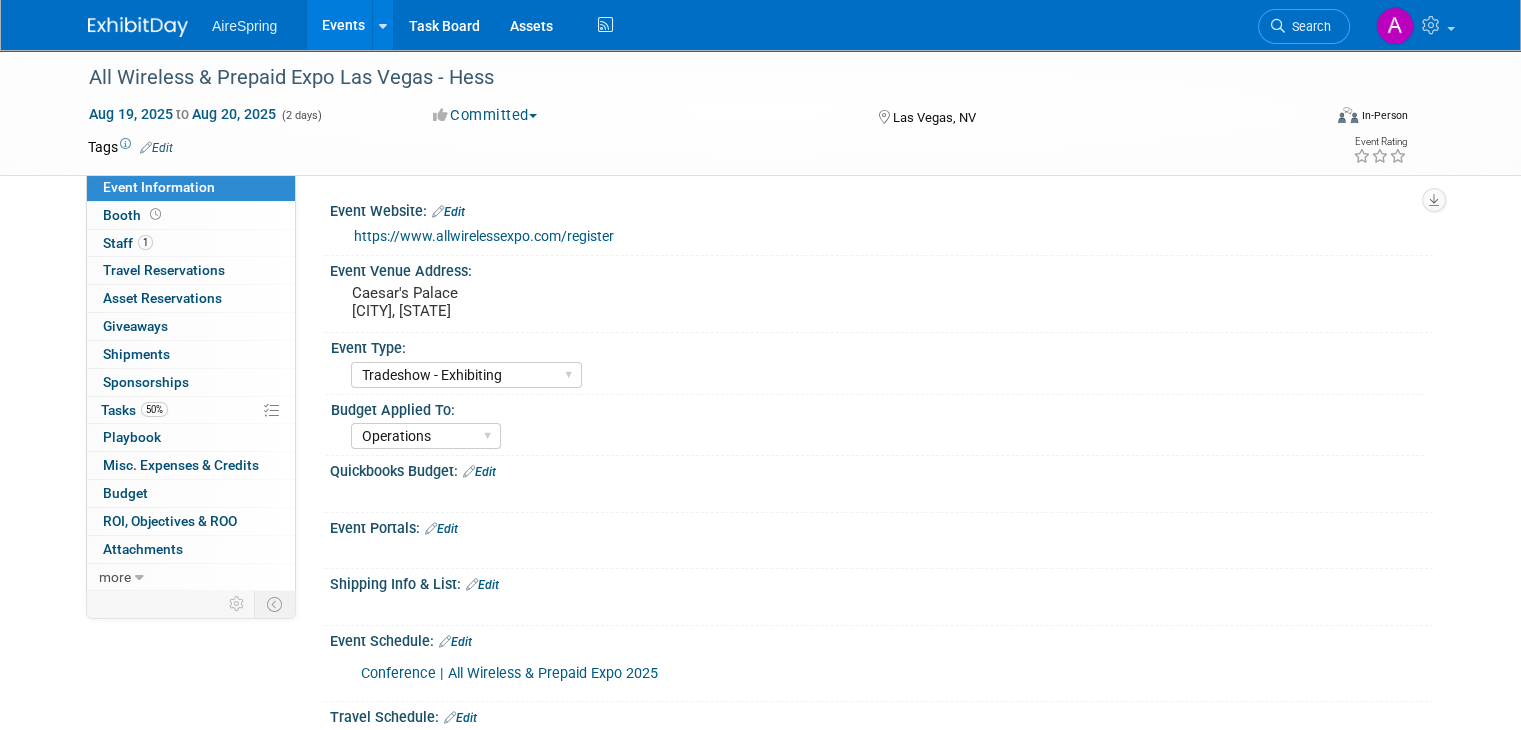 scroll, scrollTop: 0, scrollLeft: 0, axis: both 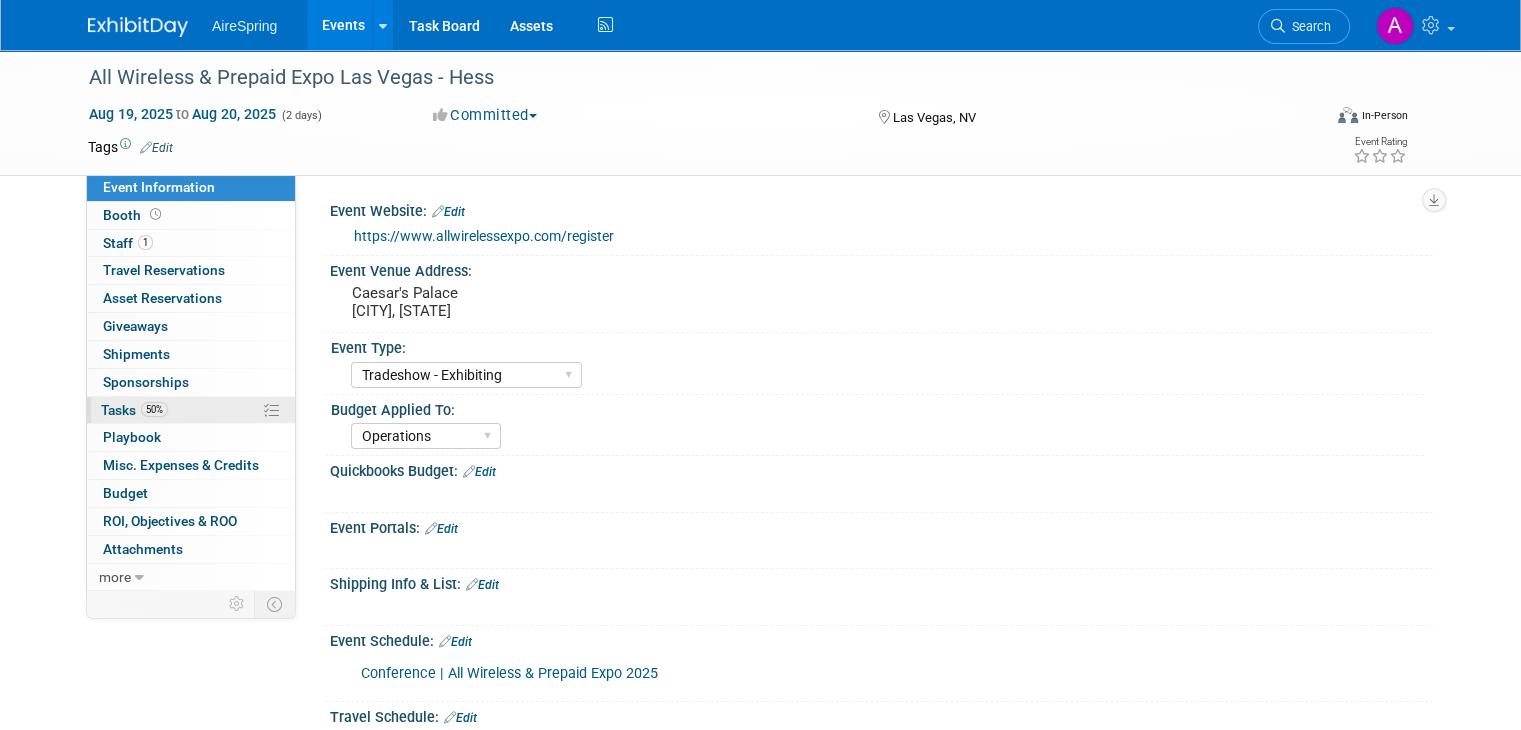 click on "50%" at bounding box center (154, 409) 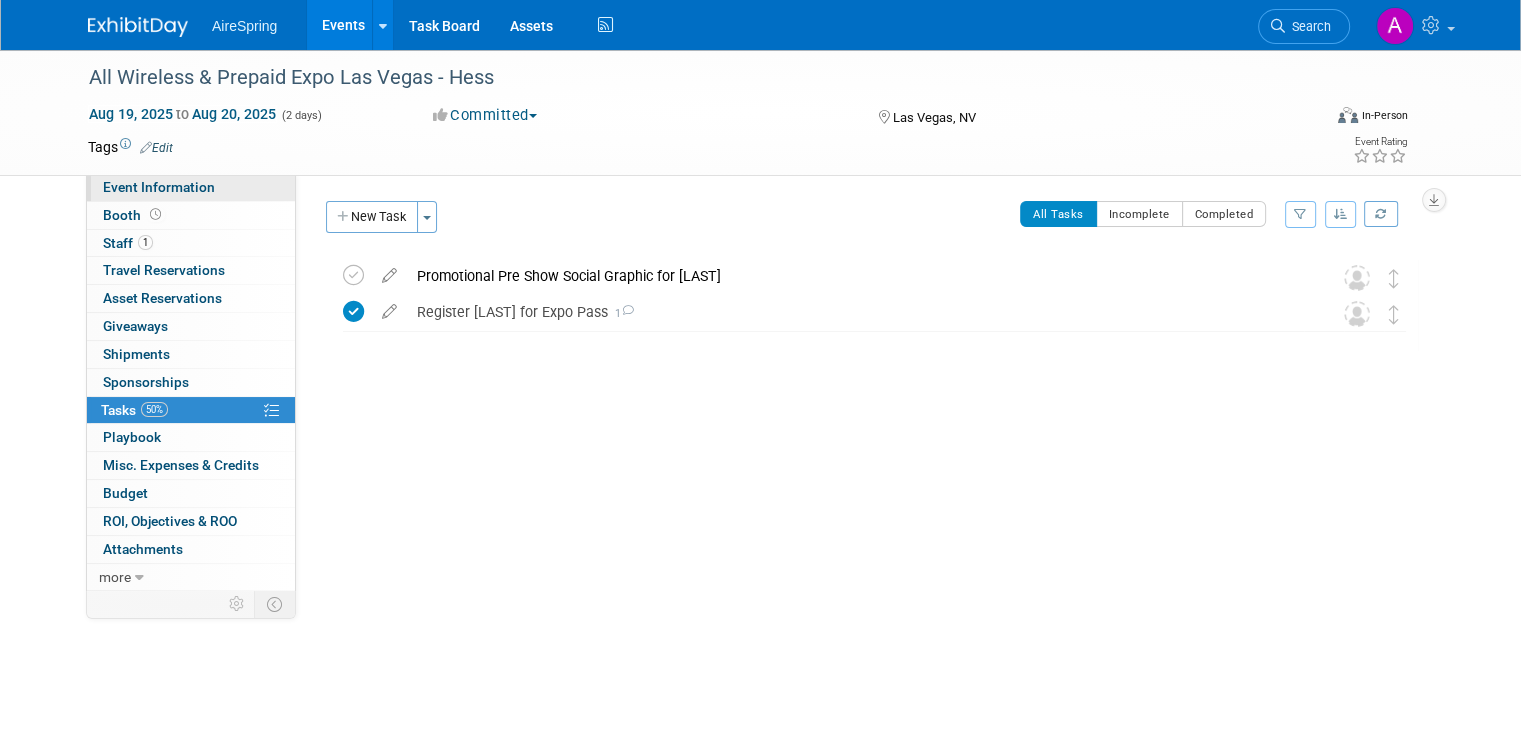 click on "Event Information" at bounding box center [159, 187] 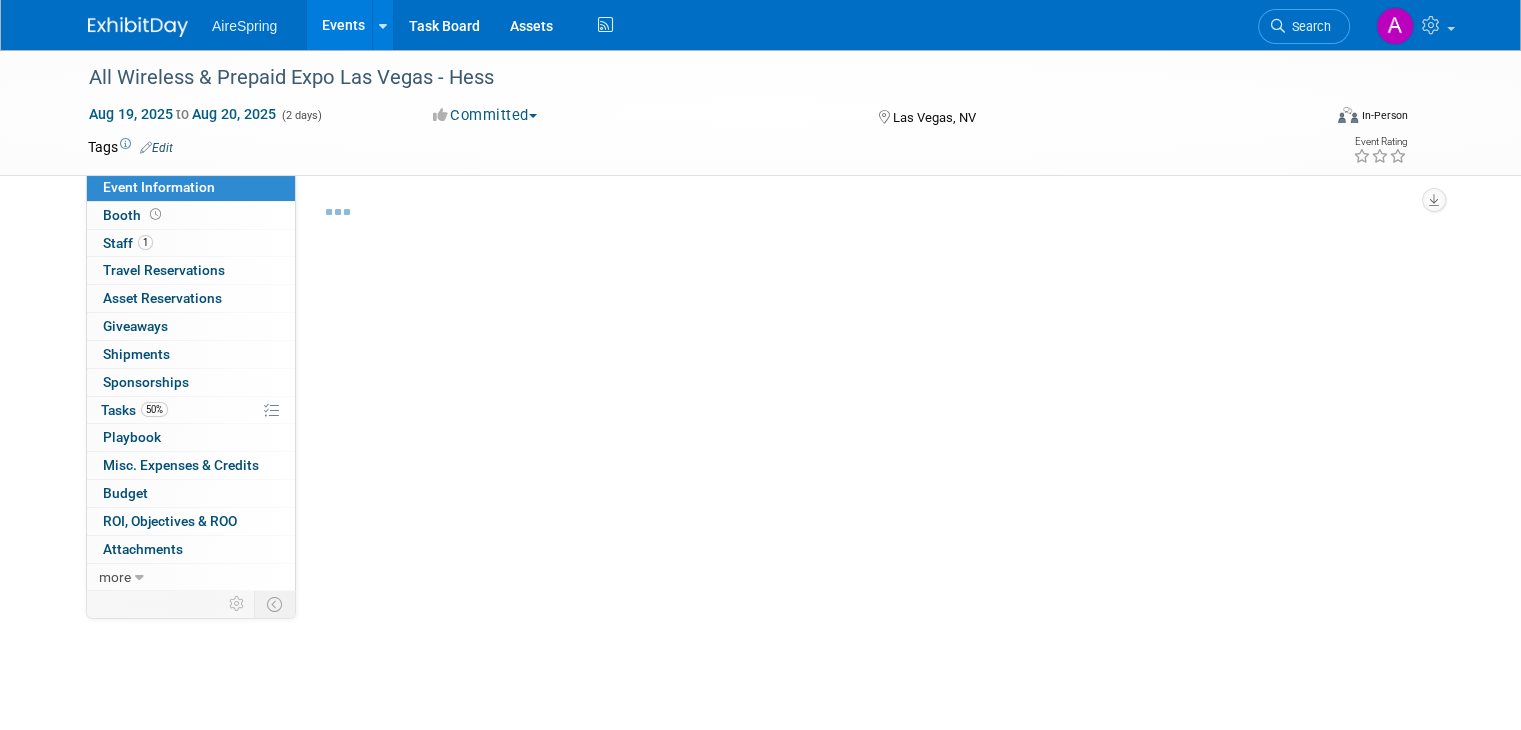 select on "Tradeshow - Exhibiting" 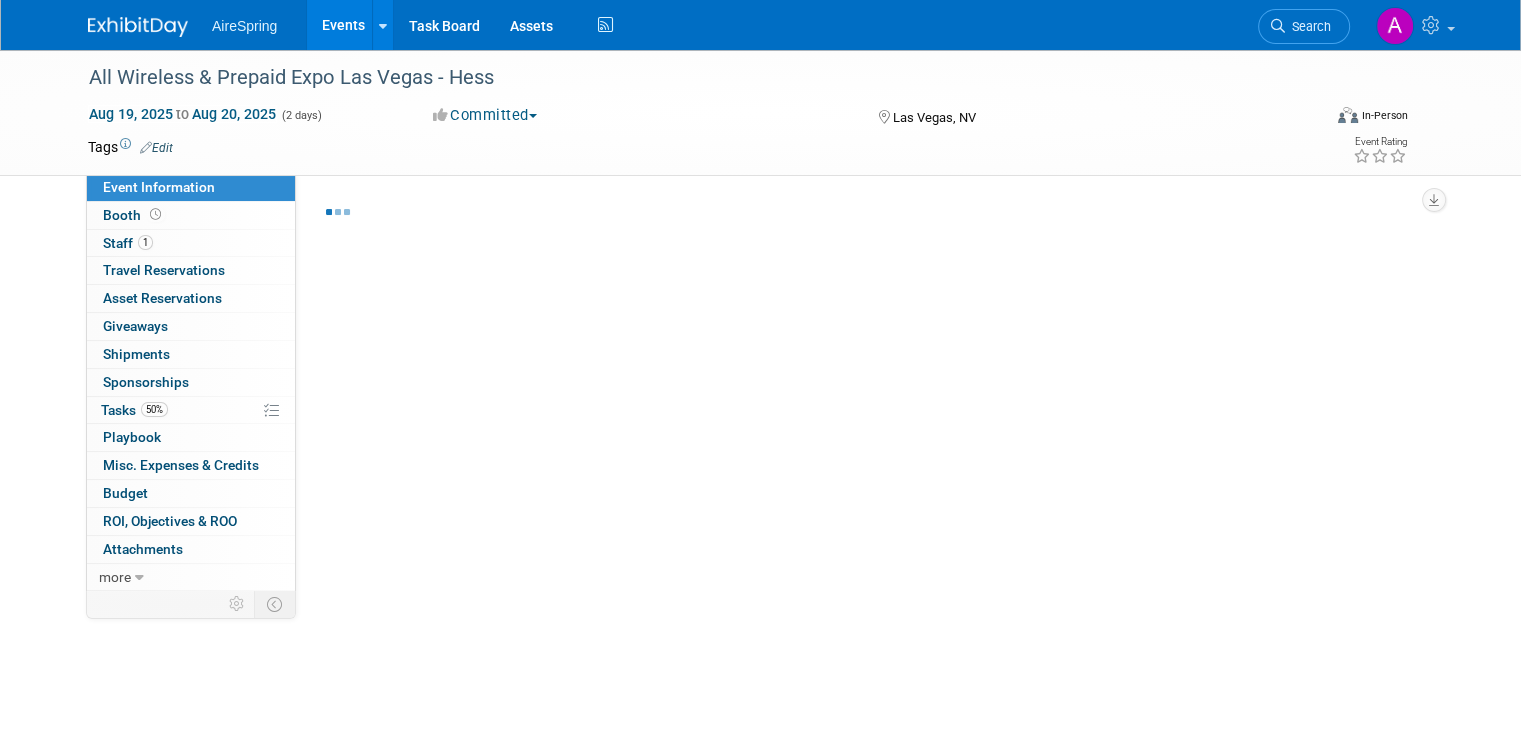 select on "Operations" 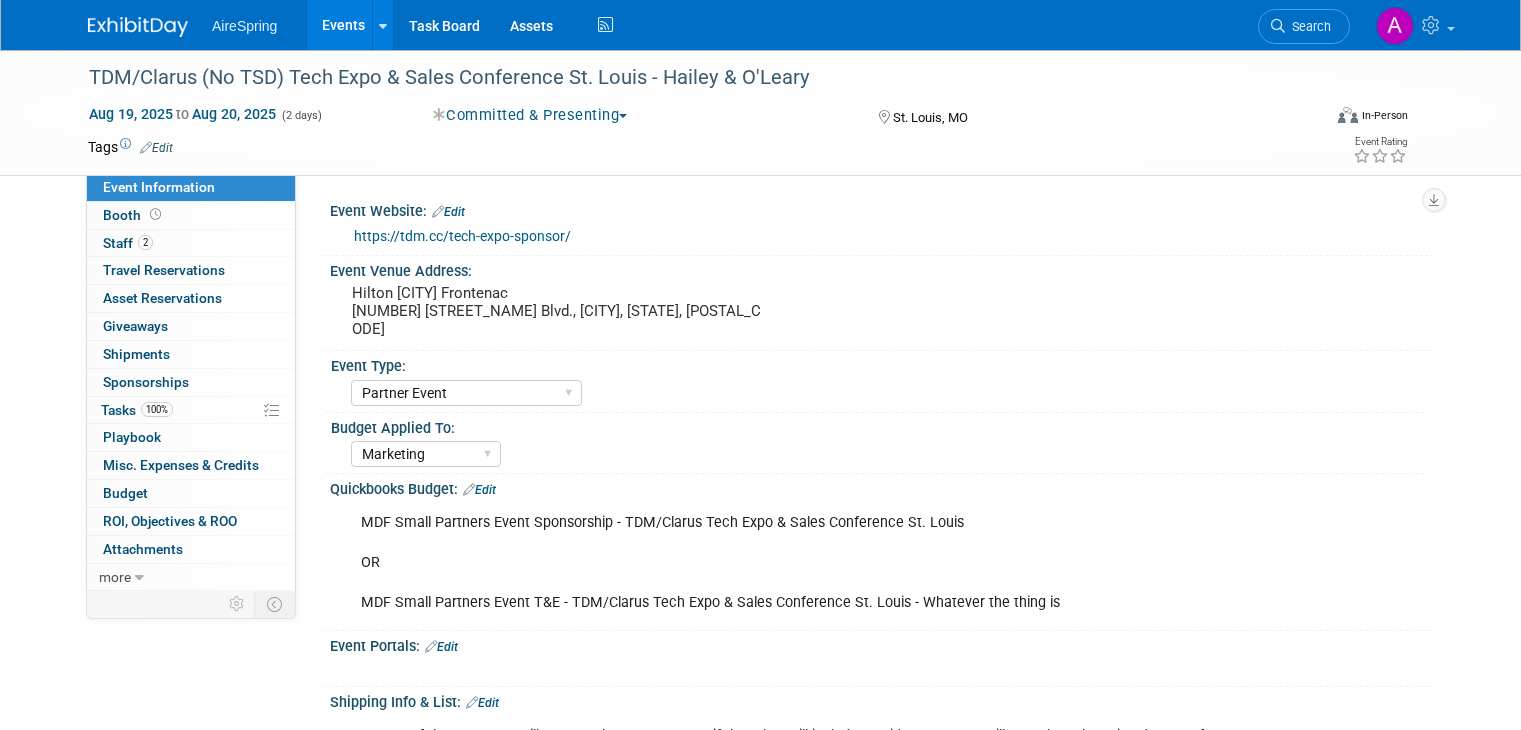 select on "Partner Event" 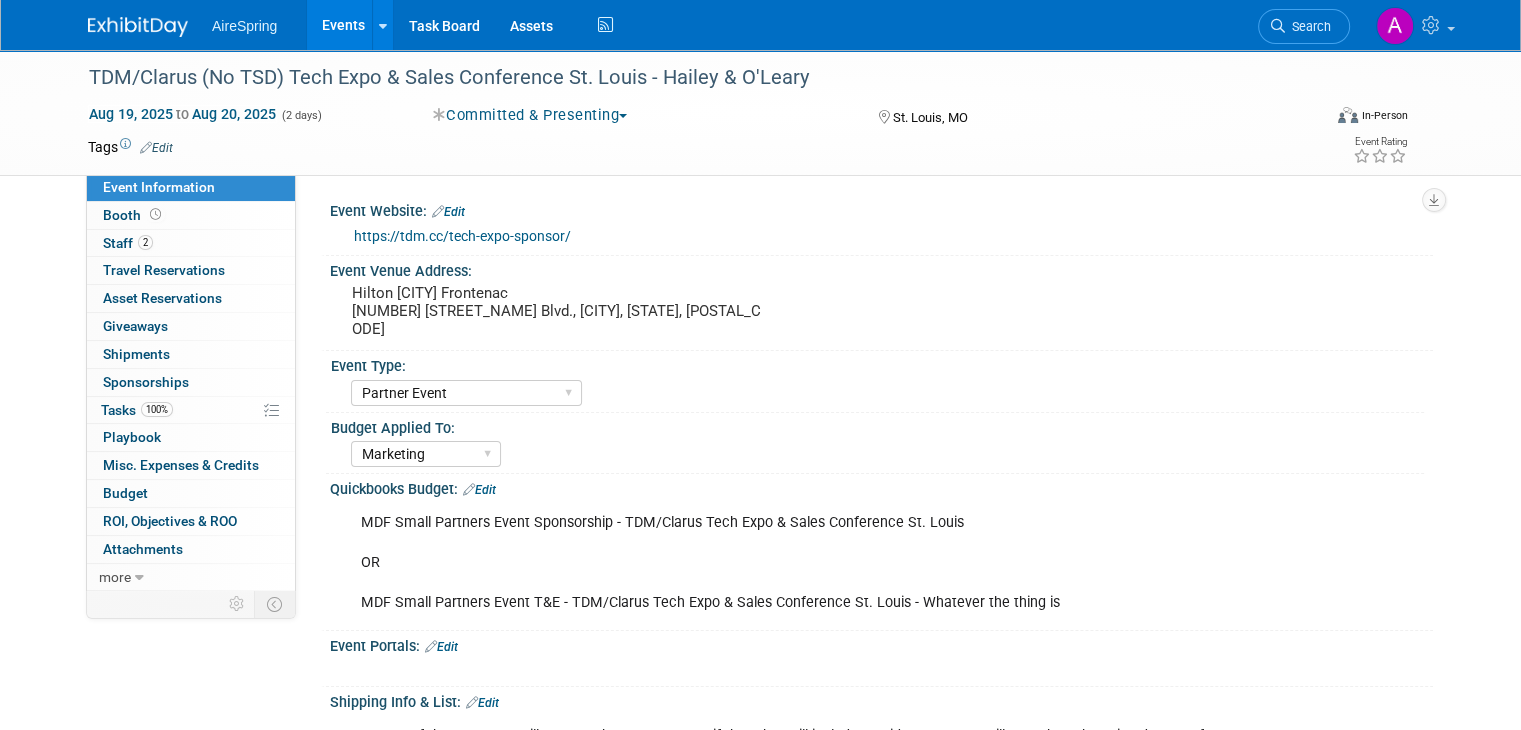 scroll, scrollTop: 0, scrollLeft: 0, axis: both 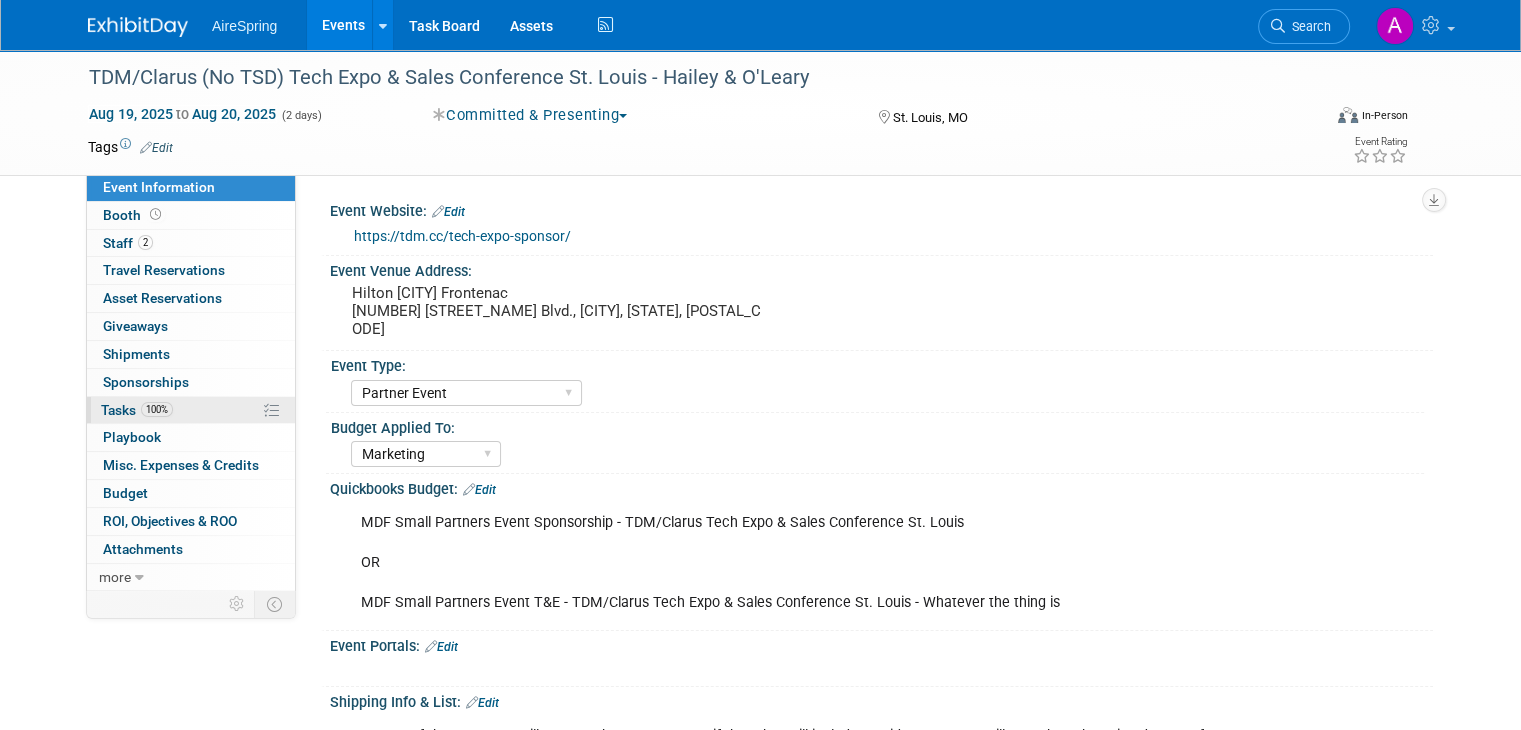 click on "100%
Tasks 100%" at bounding box center (191, 410) 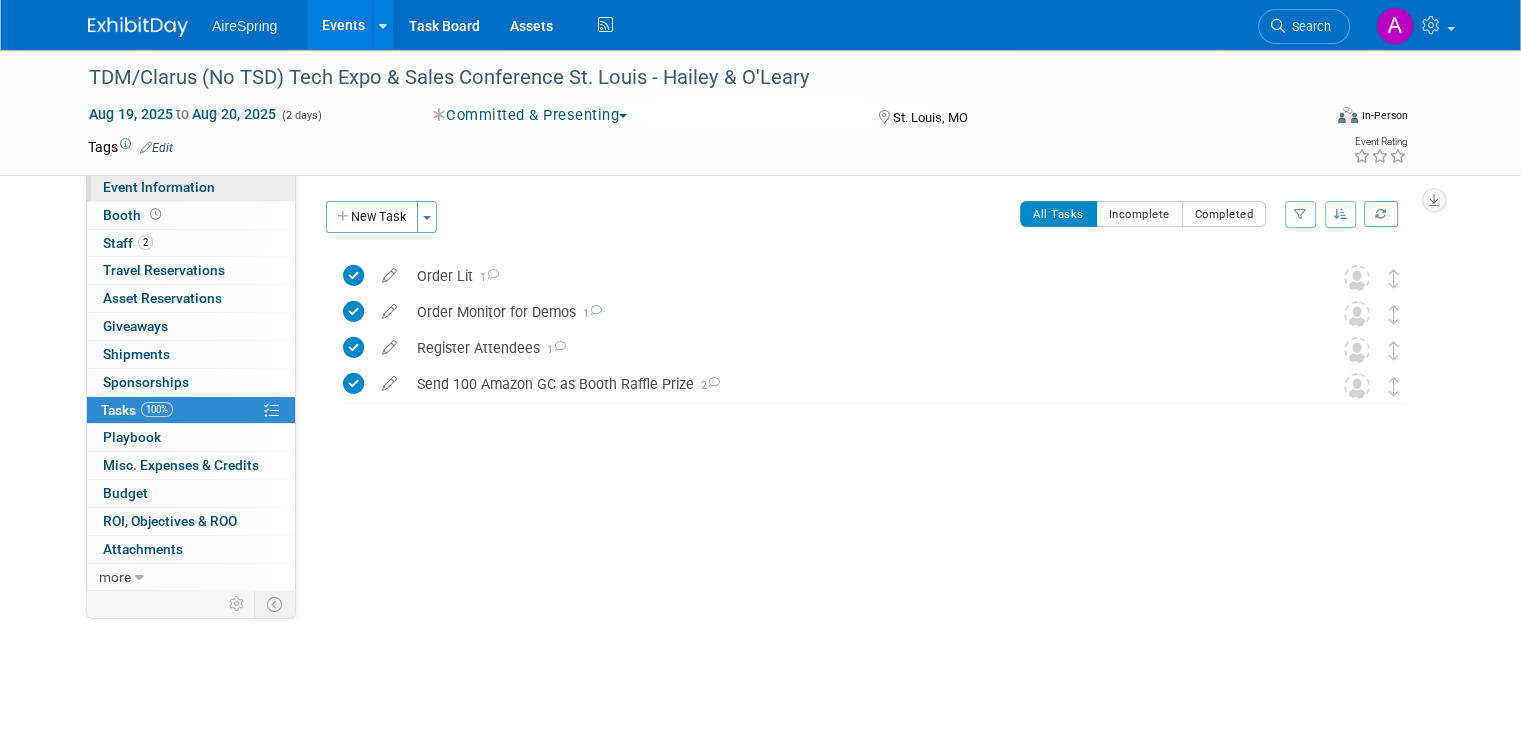click on "Event Information" at bounding box center (159, 187) 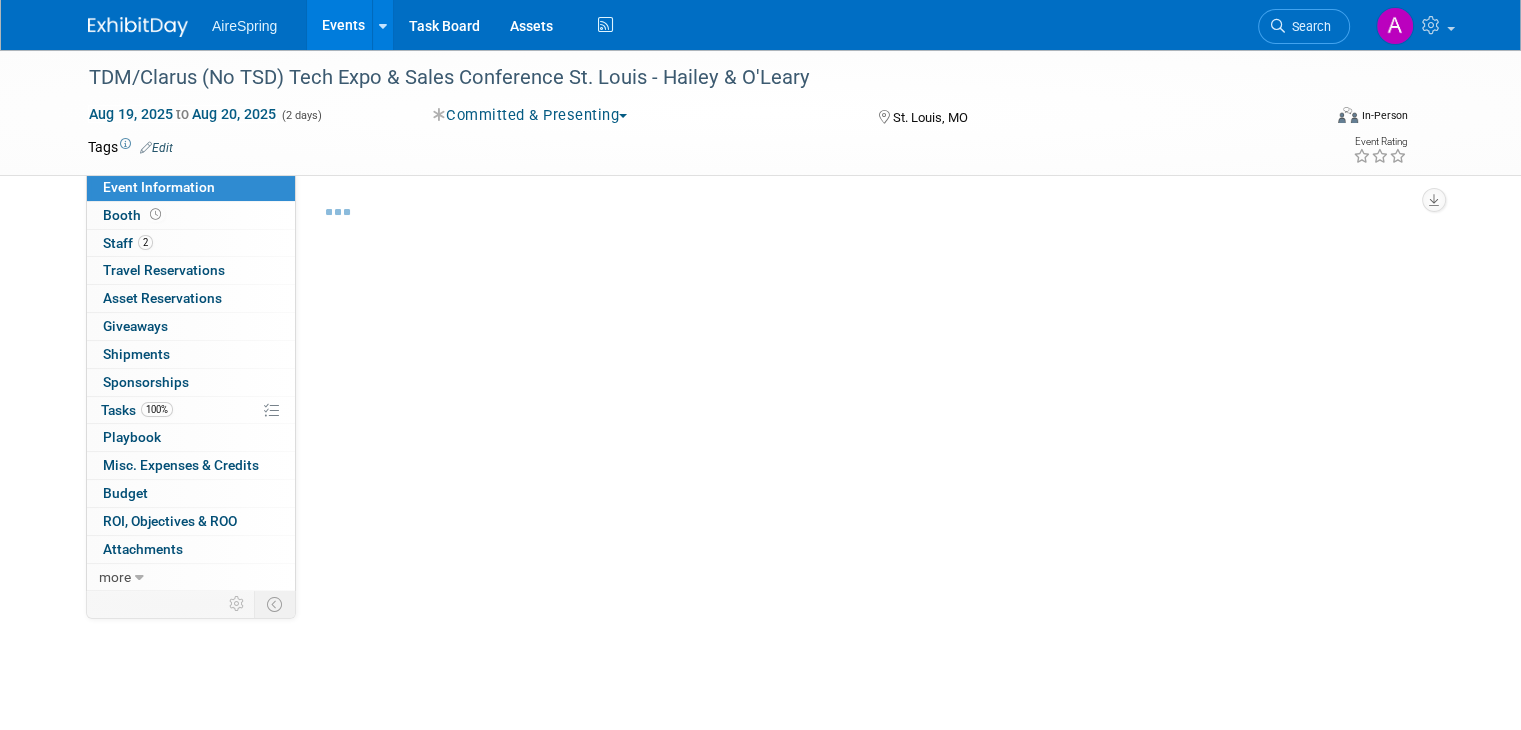 select on "Partner Event" 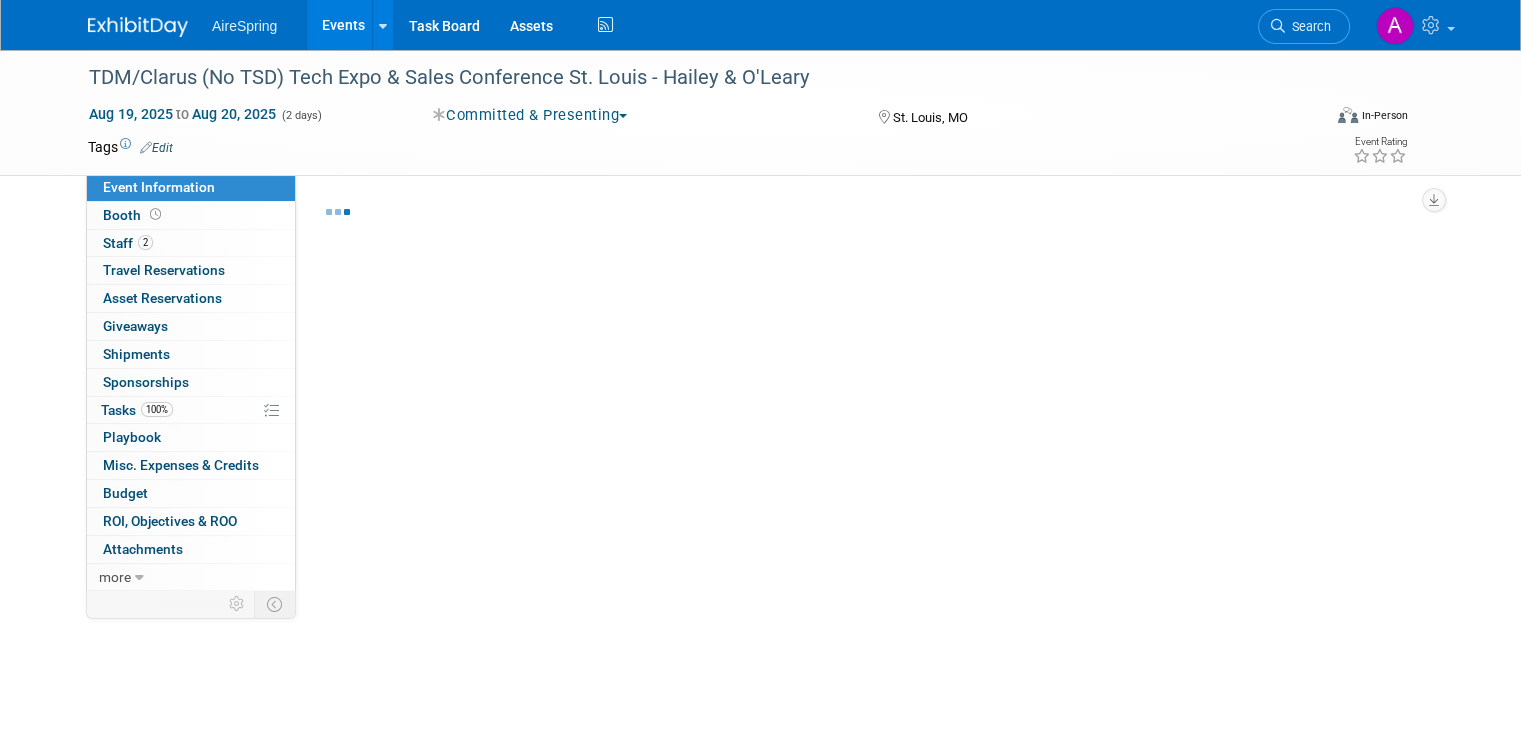 select on "Marketing" 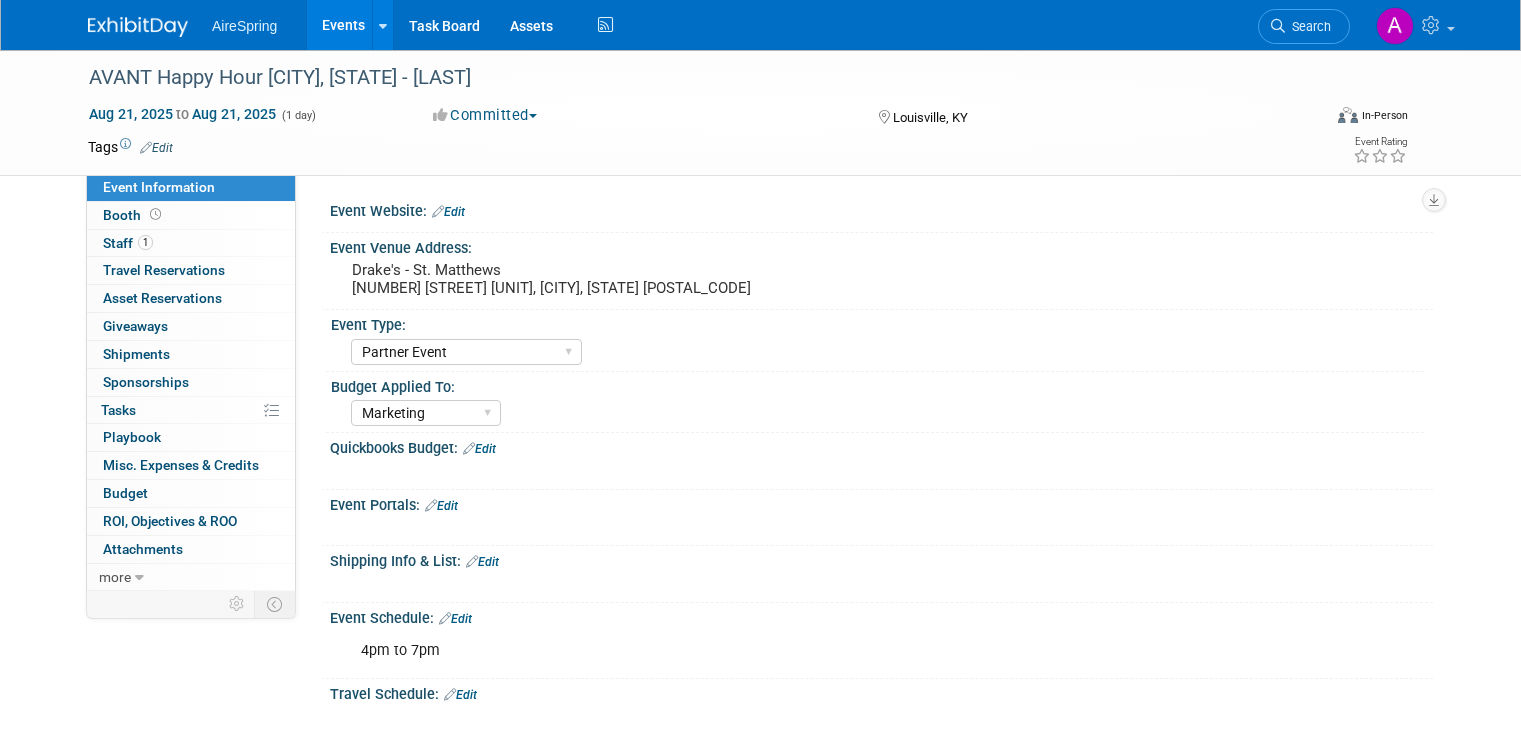 select on "Partner Event" 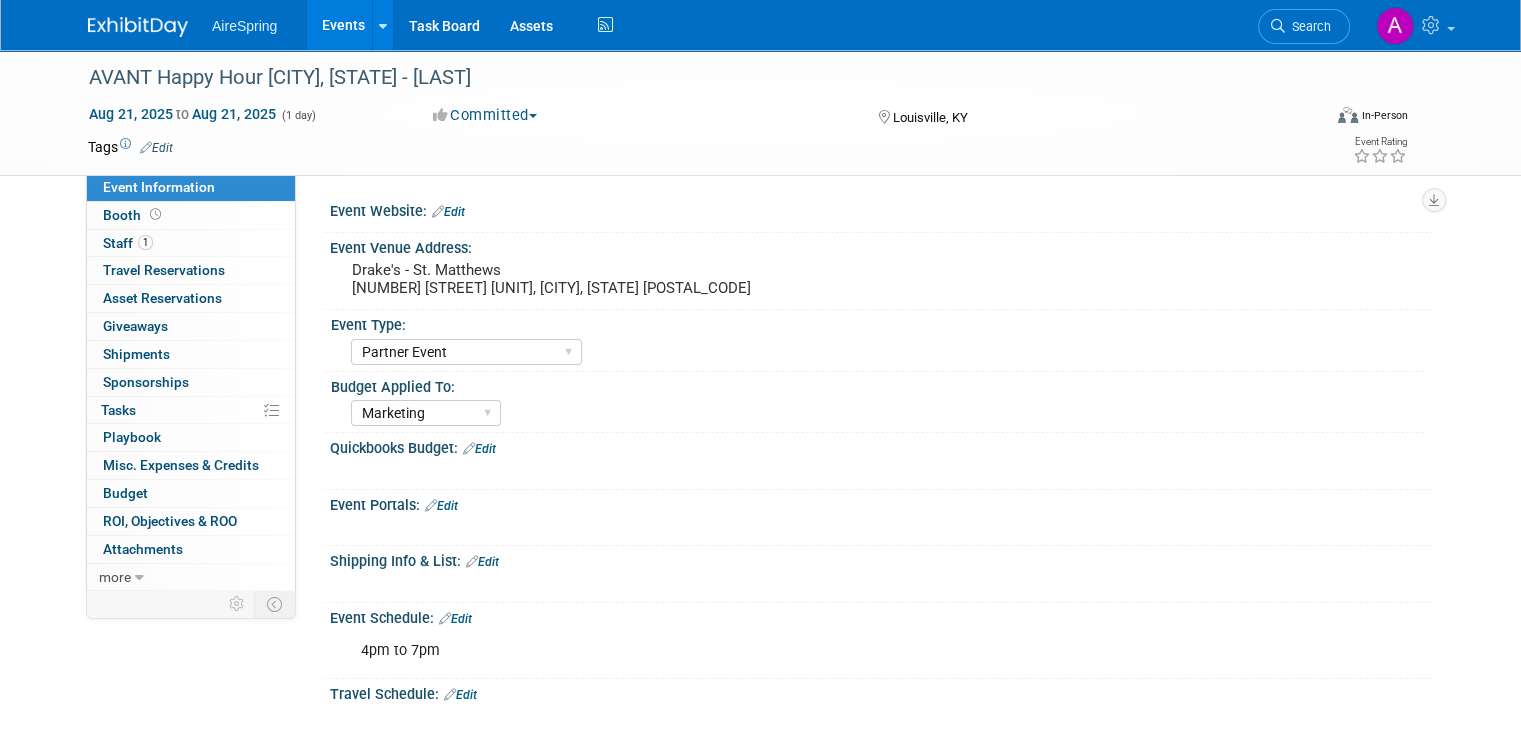 scroll, scrollTop: 0, scrollLeft: 0, axis: both 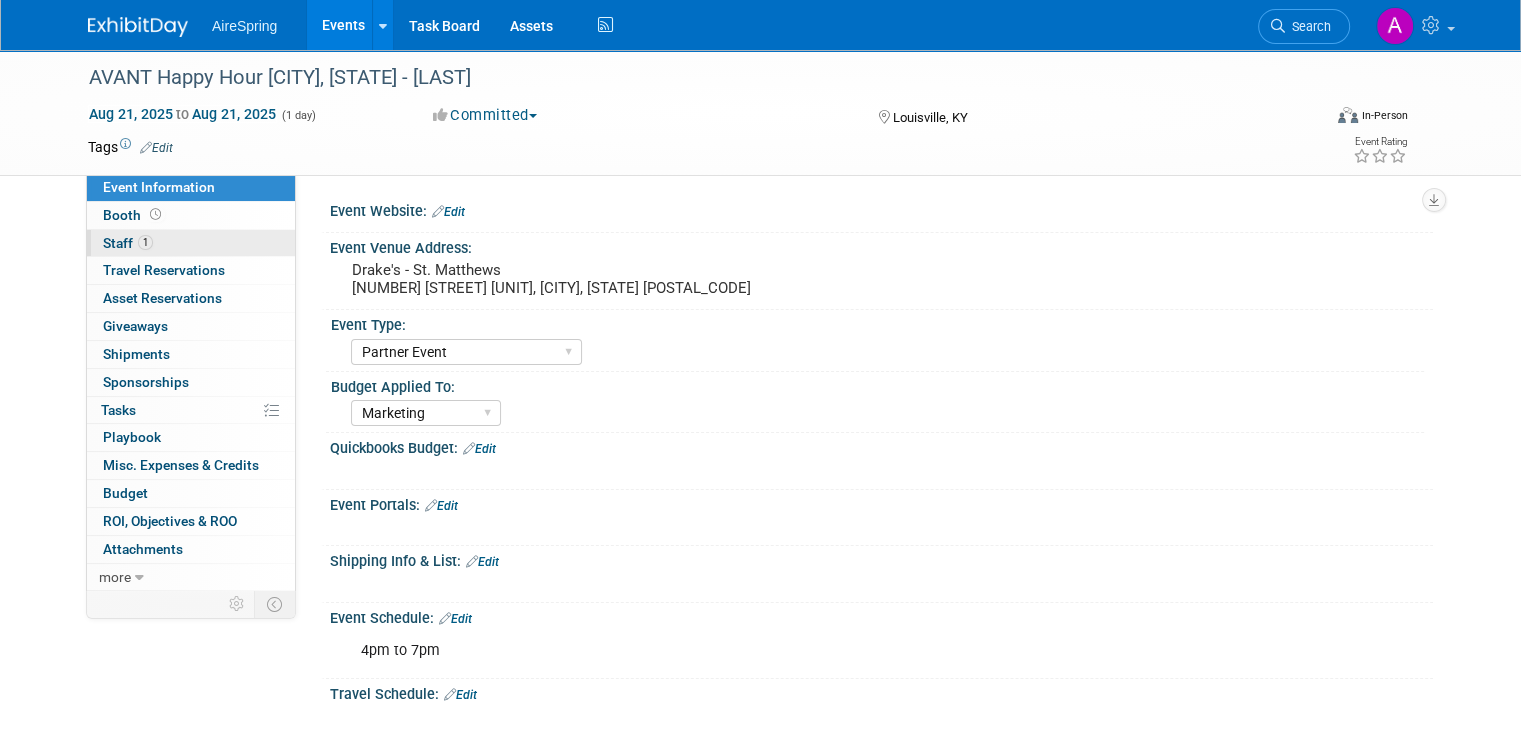 click on "1
Staff 1" at bounding box center [191, 243] 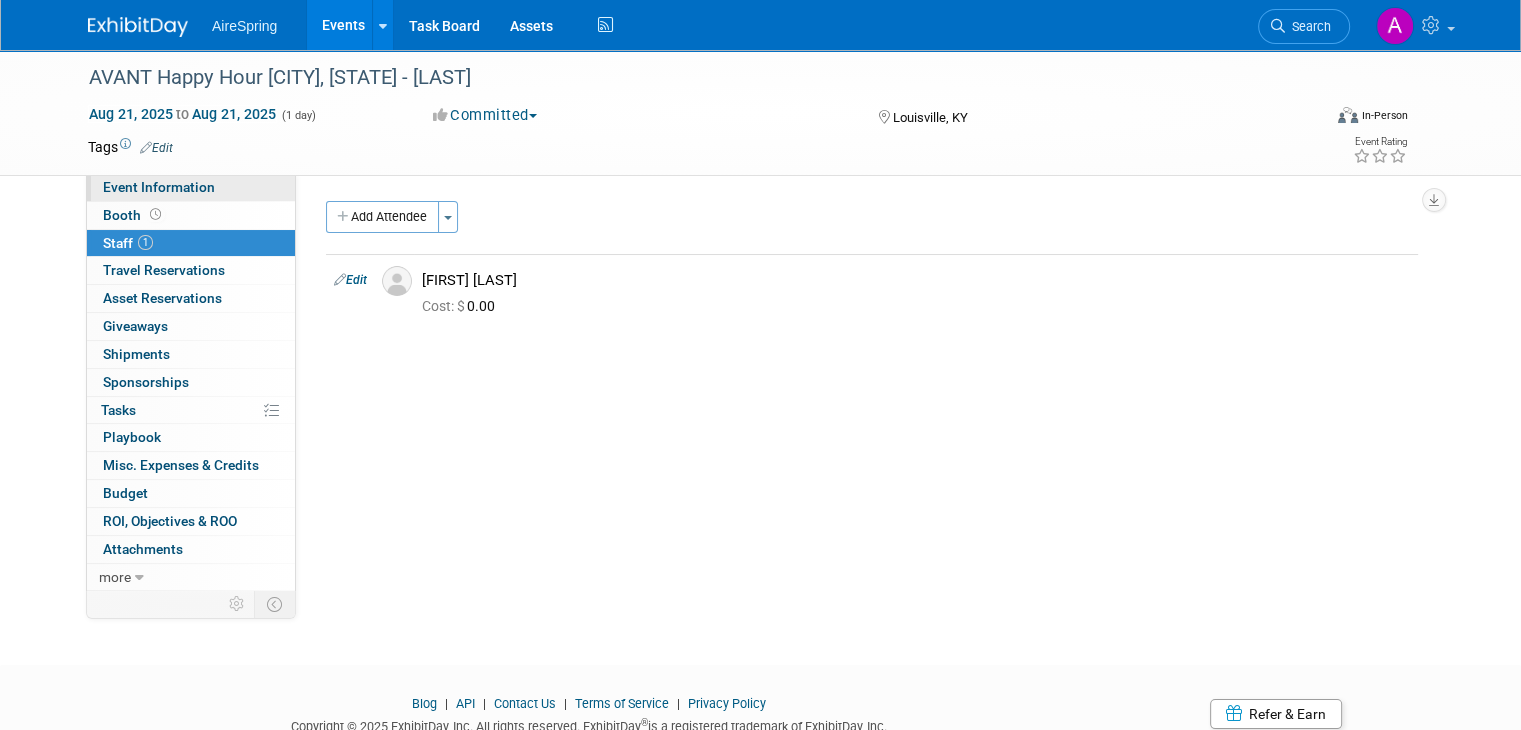 click on "Event Information" at bounding box center [159, 187] 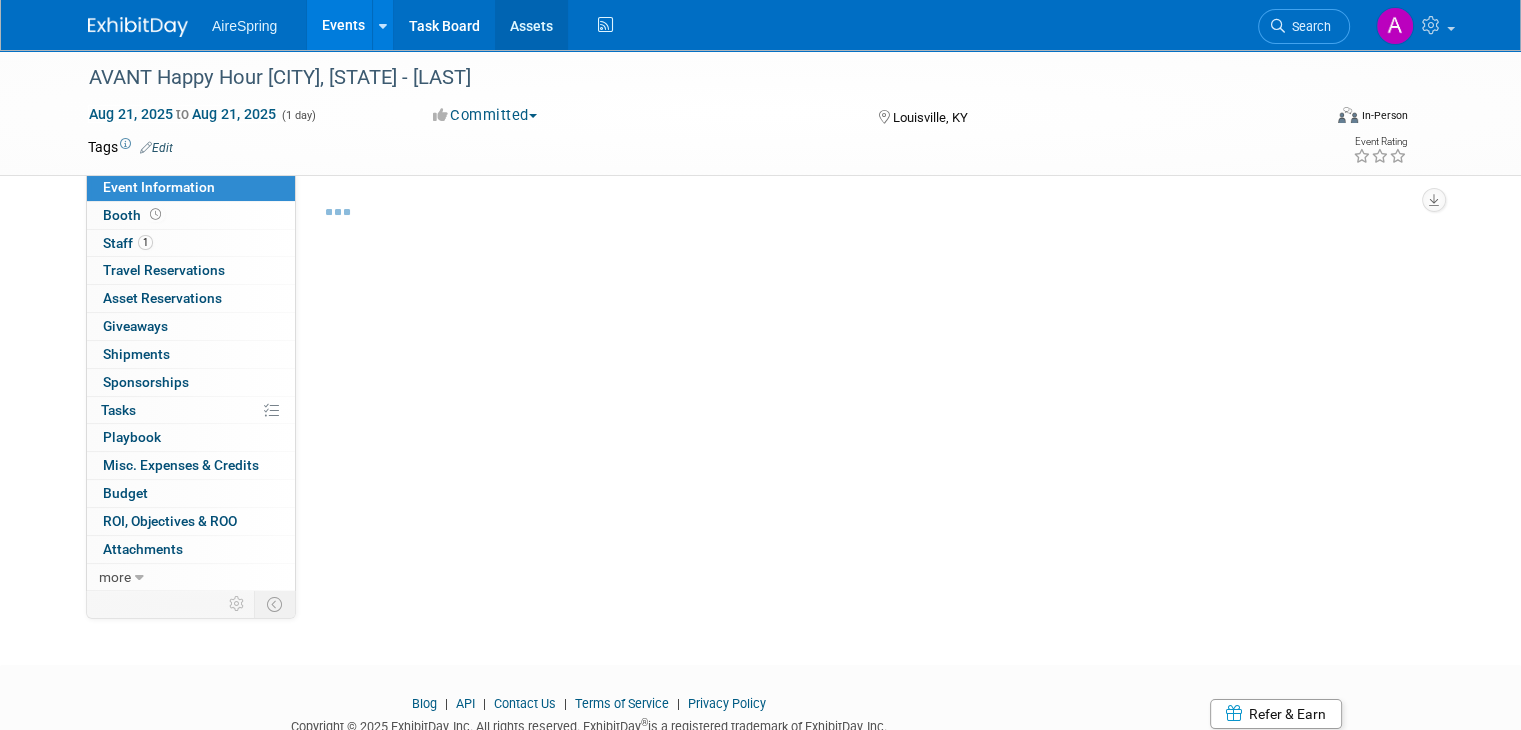 select on "Partner Event" 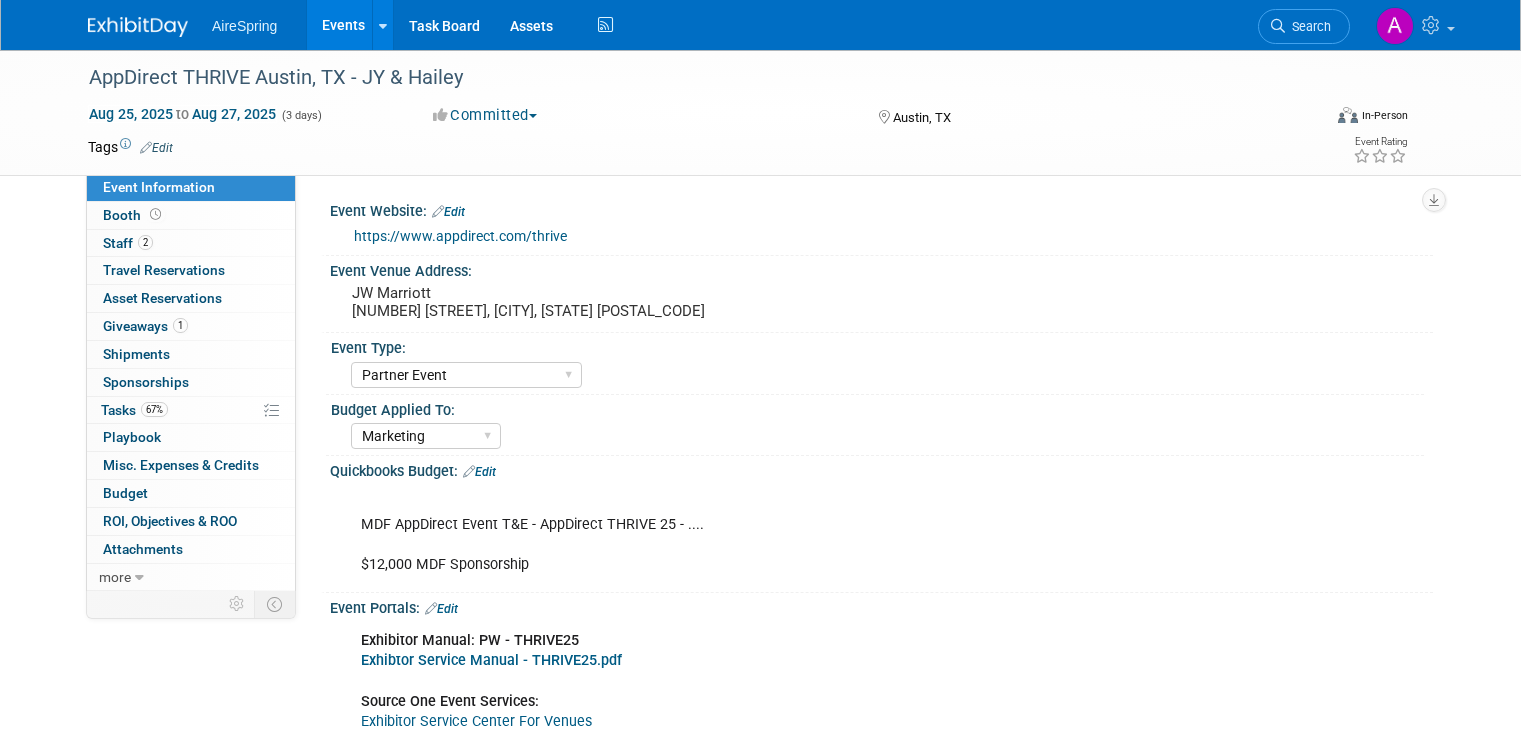 select on "Partner Event" 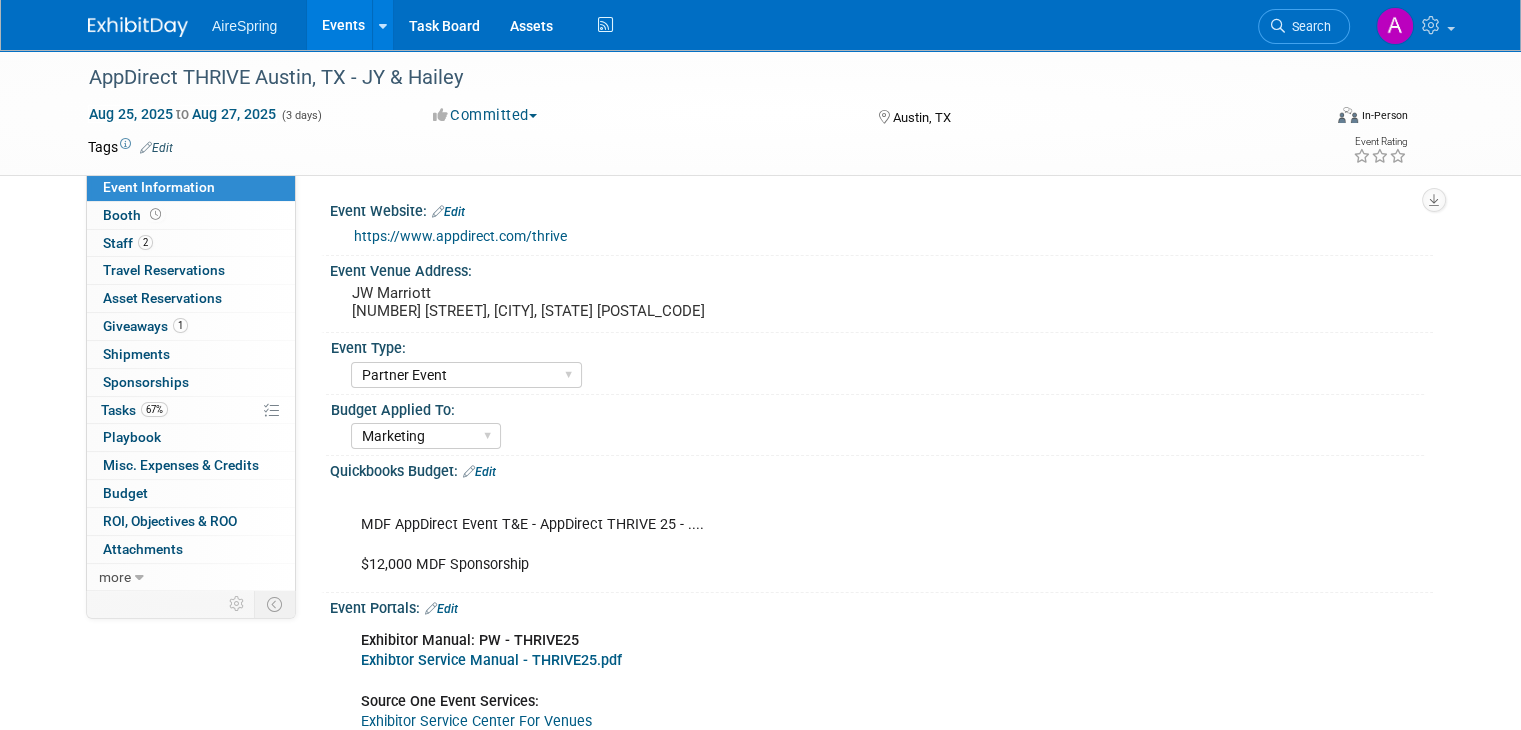 scroll, scrollTop: 0, scrollLeft: 0, axis: both 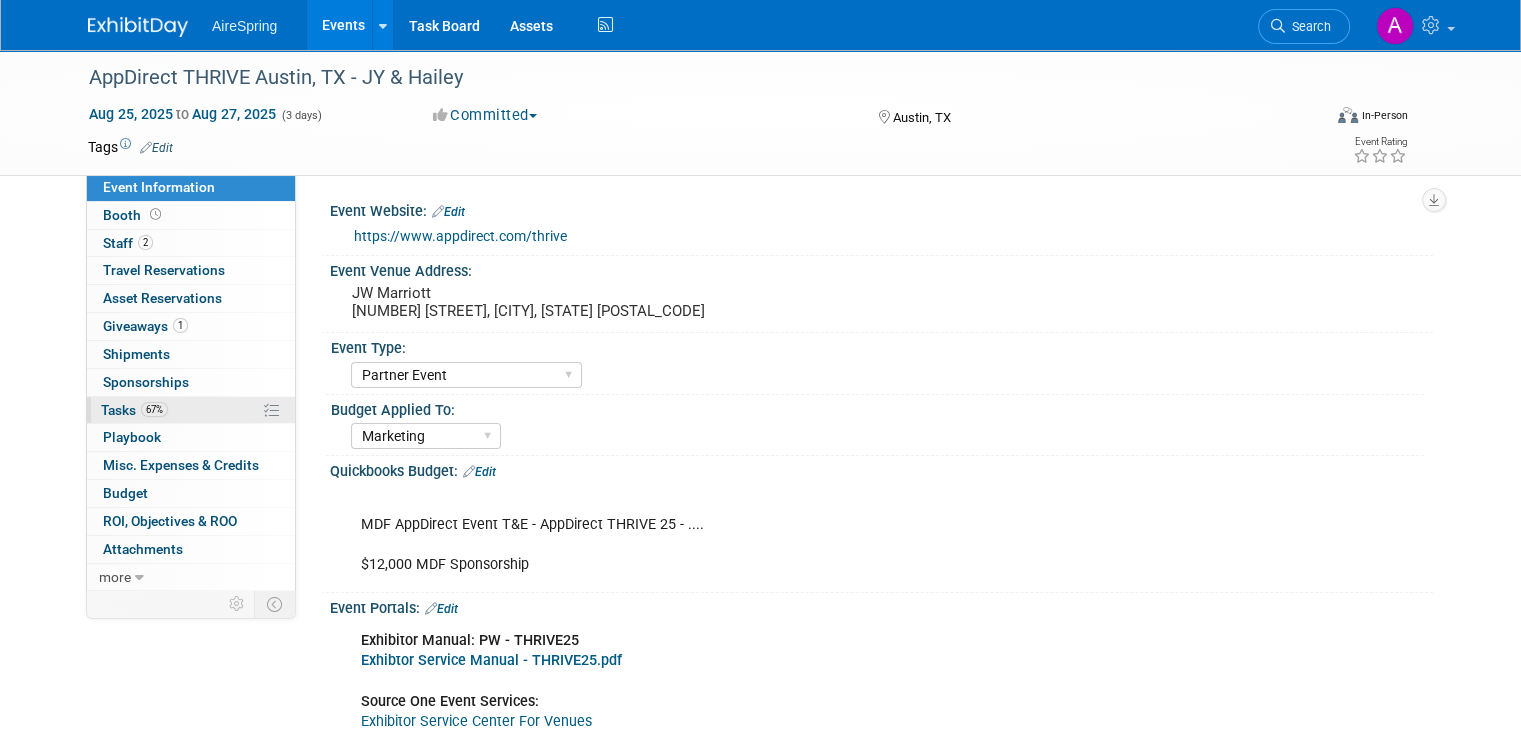 click on "67%
Tasks 67%" at bounding box center [191, 410] 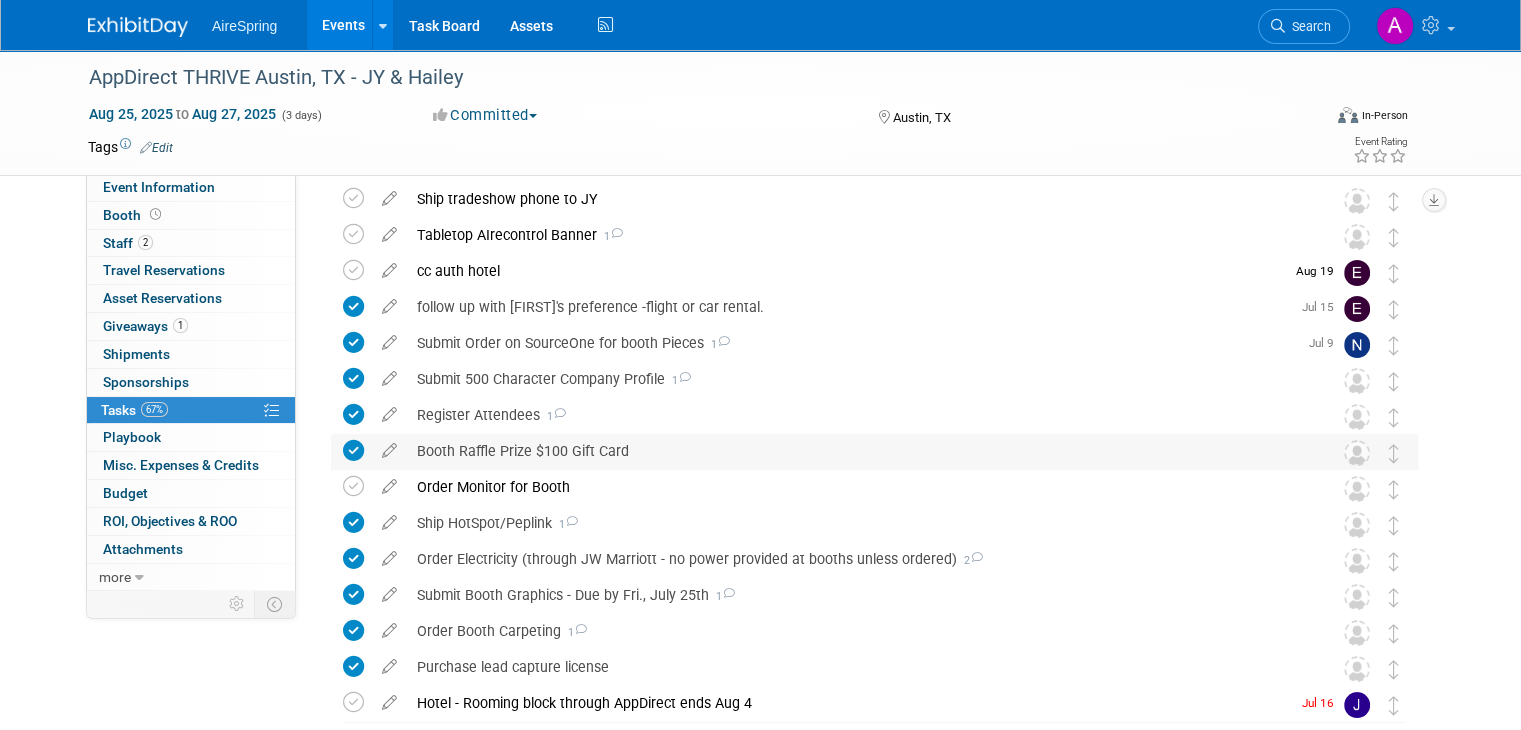 scroll, scrollTop: 0, scrollLeft: 0, axis: both 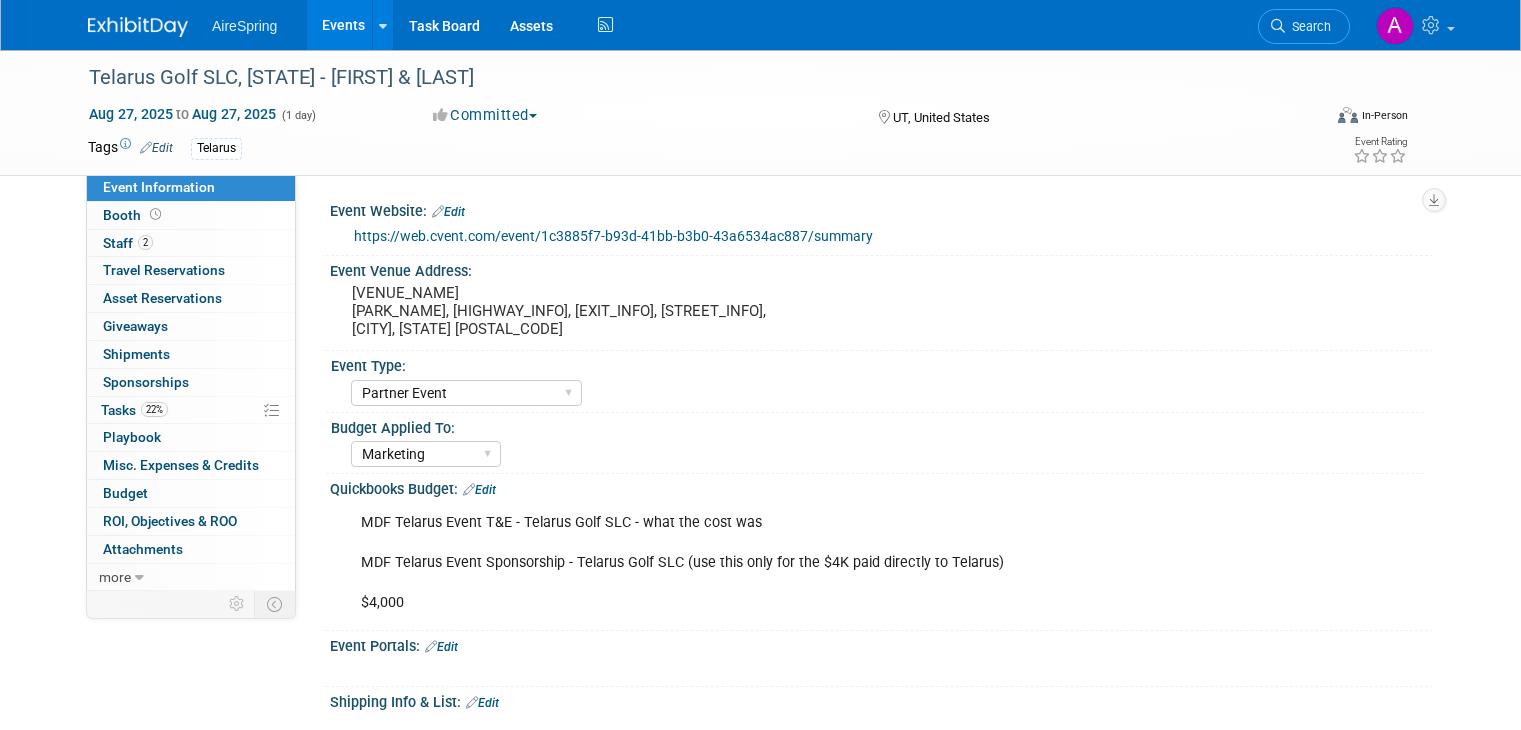 select on "Partner Event" 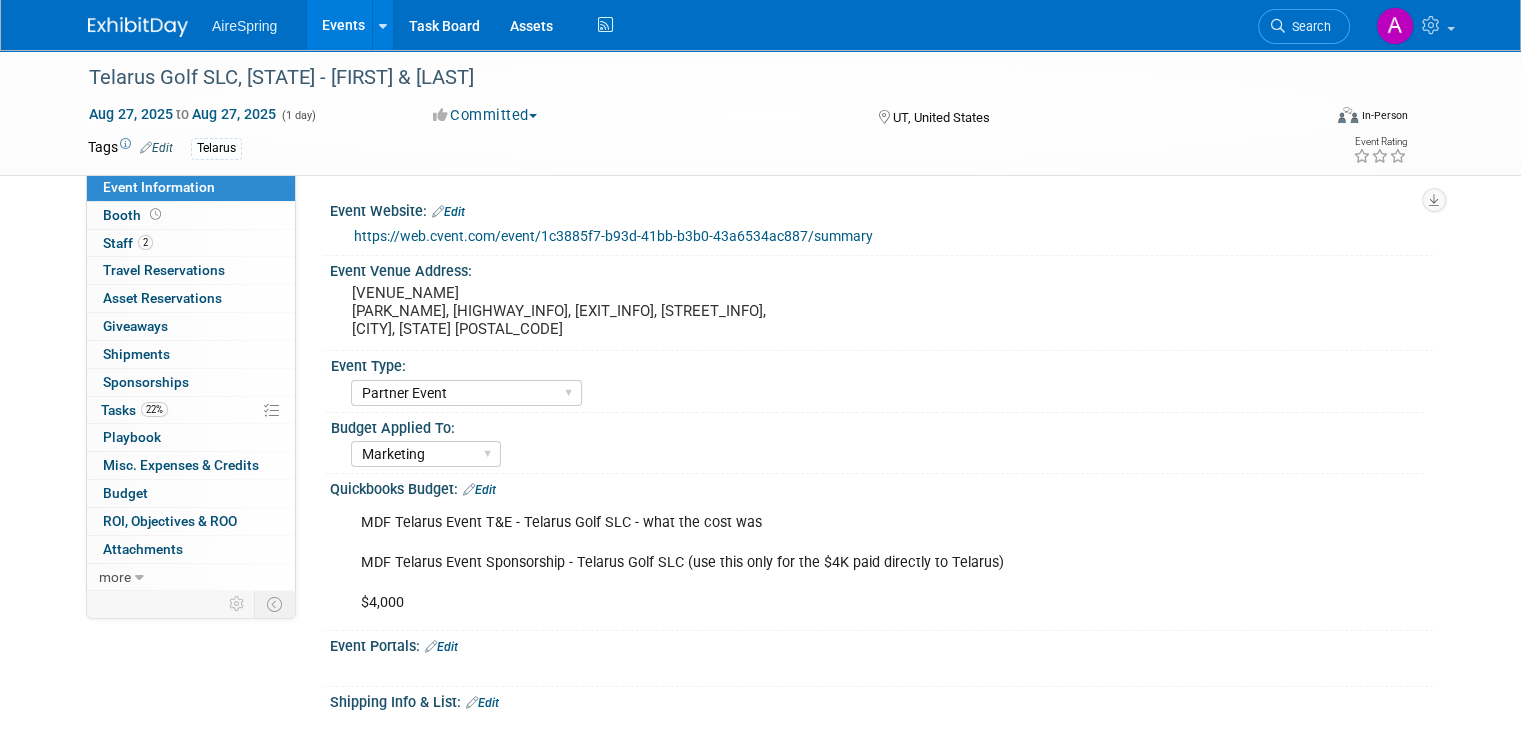 scroll, scrollTop: 0, scrollLeft: 0, axis: both 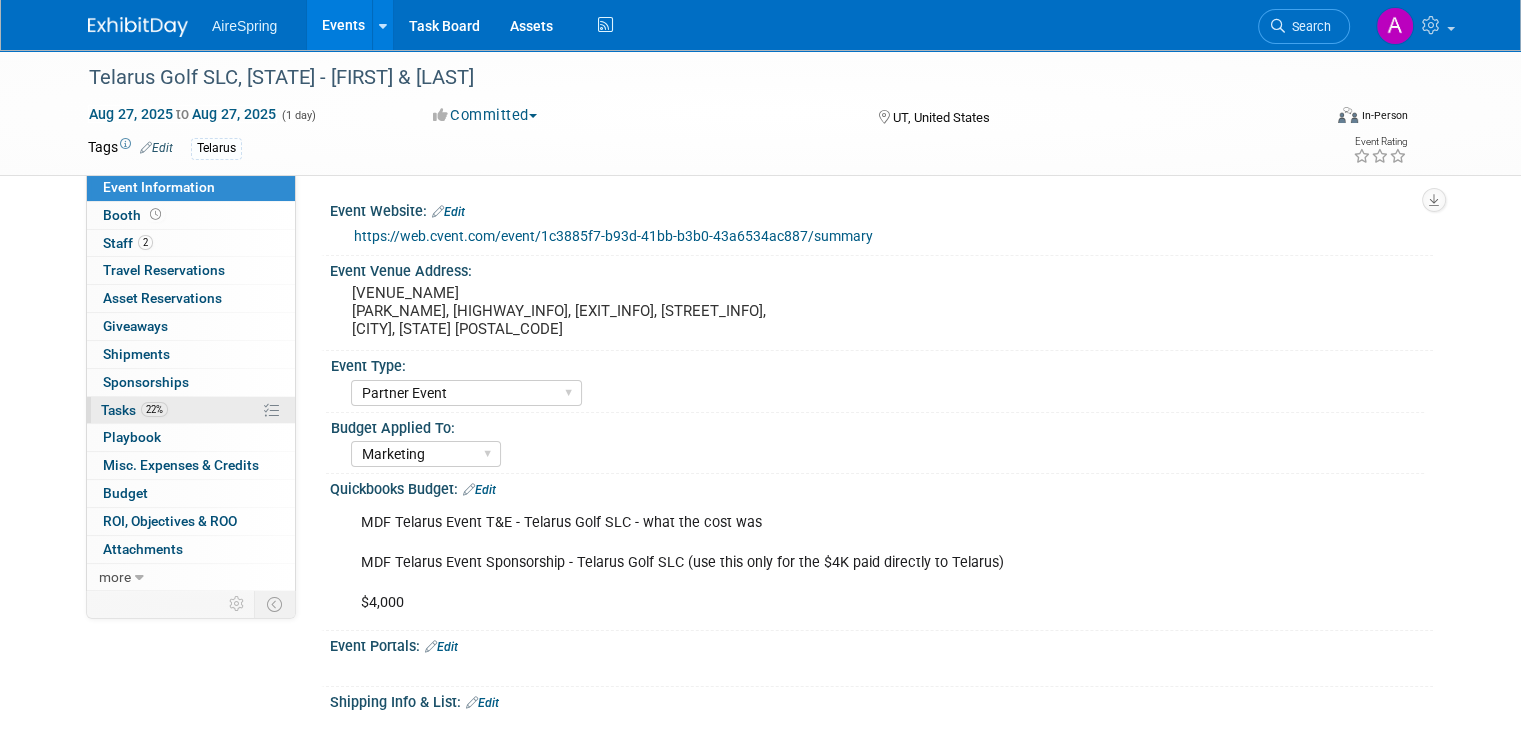 click on "22%
Tasks 22%" at bounding box center (191, 410) 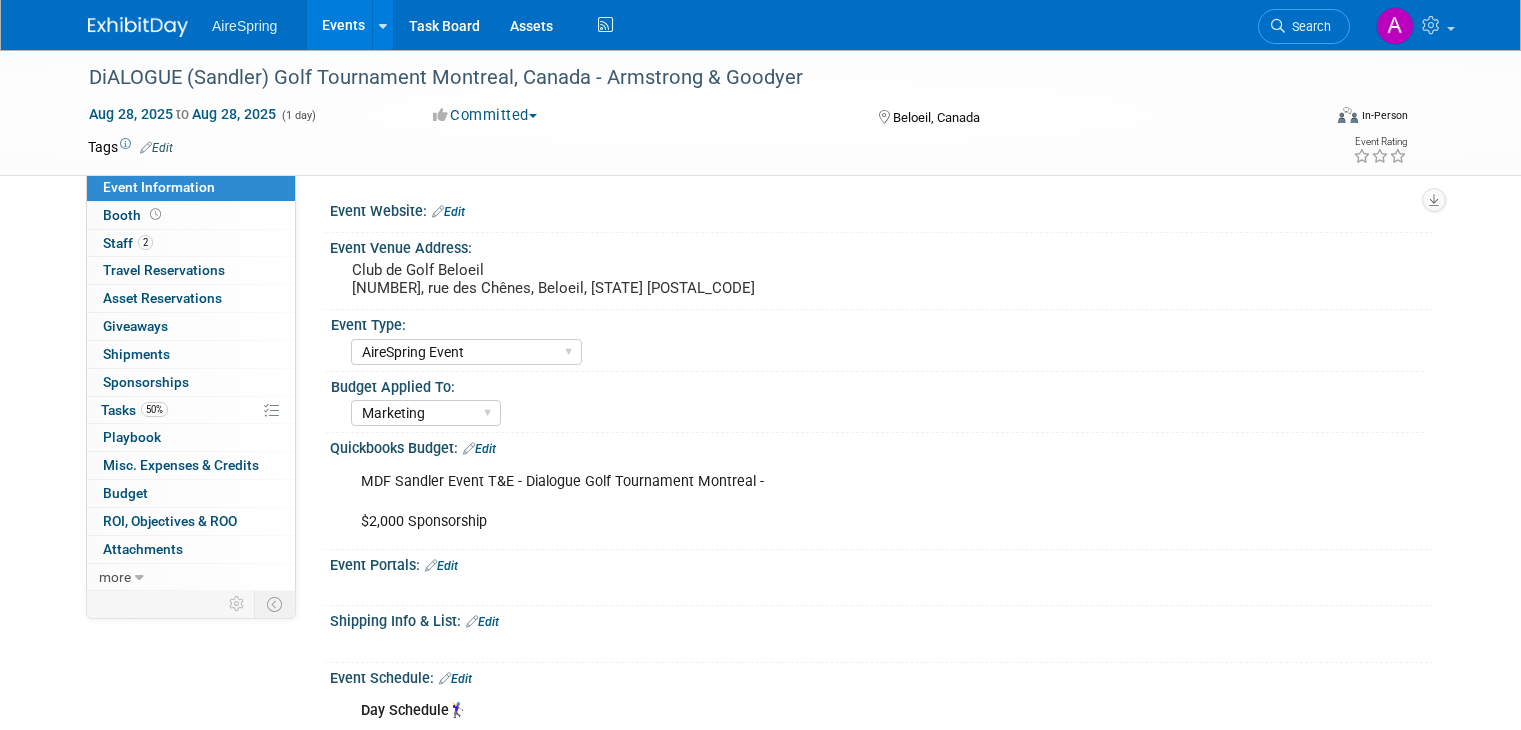 select on "AireSpring Event" 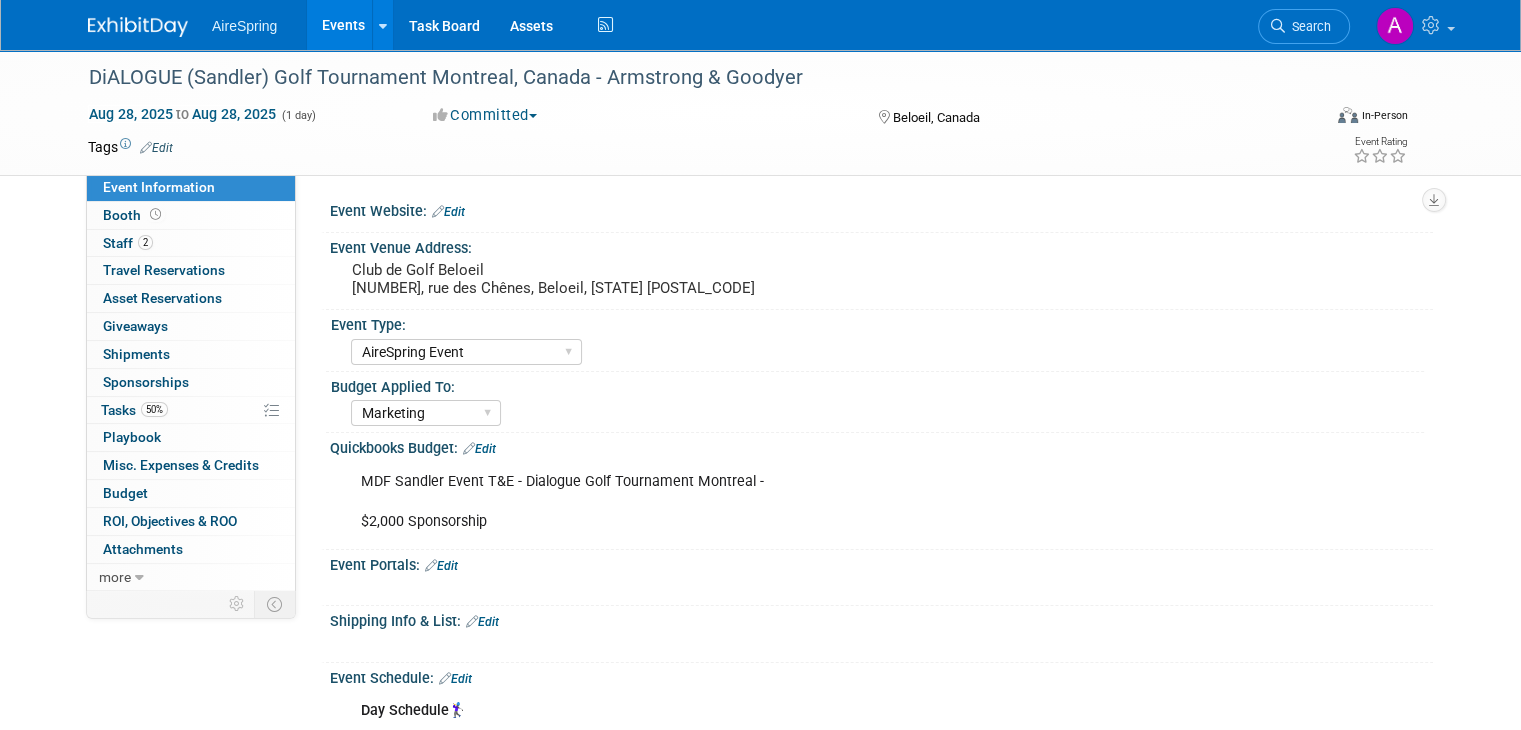 scroll, scrollTop: 0, scrollLeft: 0, axis: both 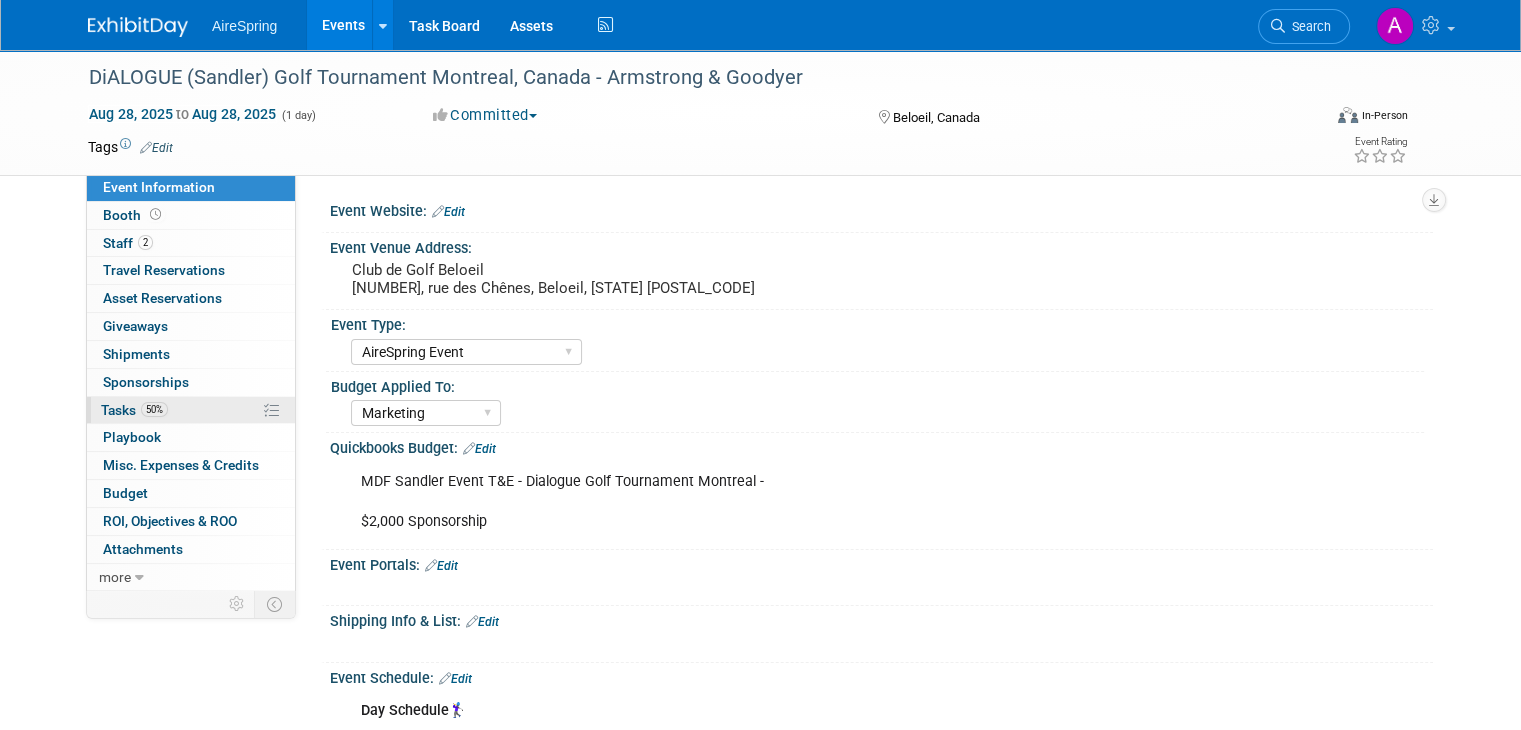 click on "50%" at bounding box center (154, 409) 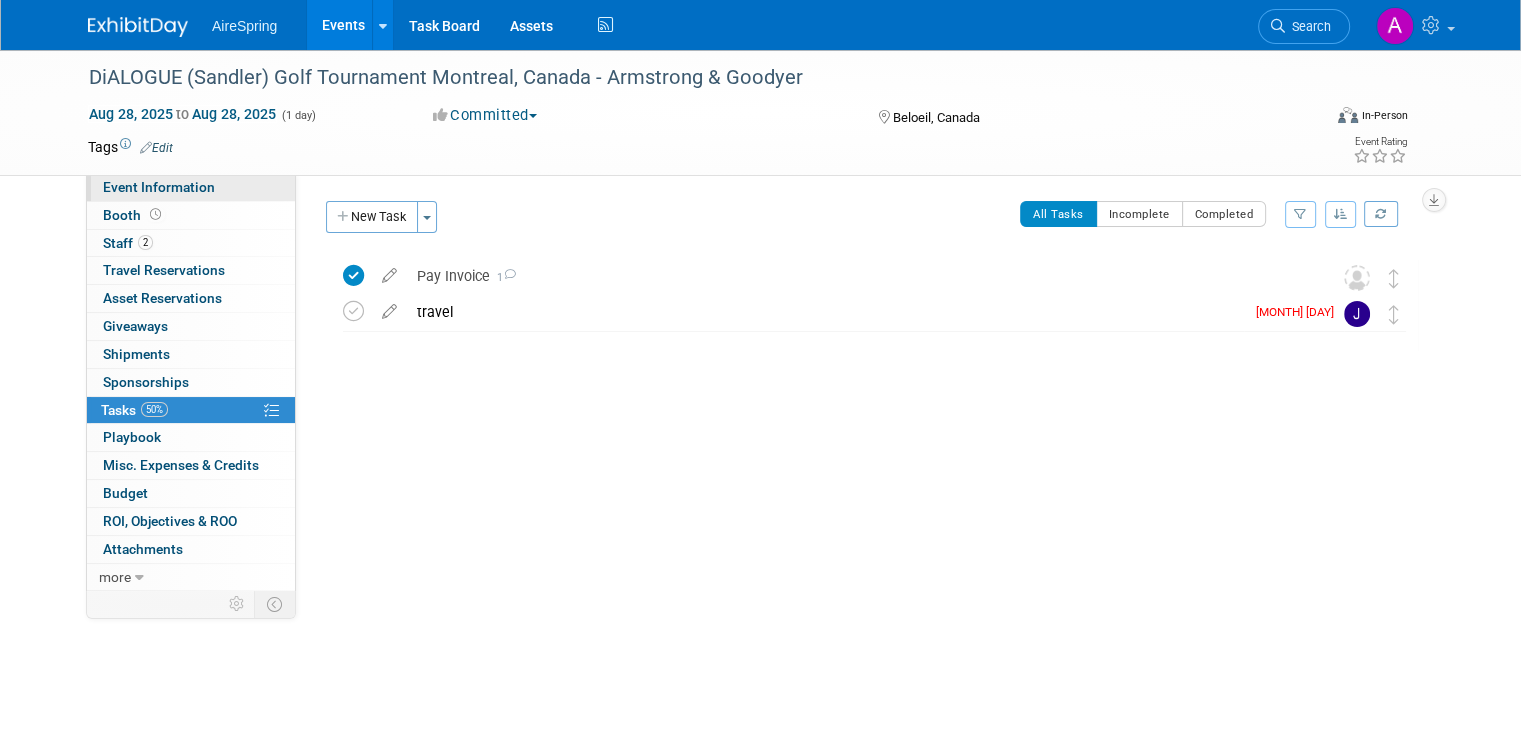 click on "Event Information" at bounding box center [191, 187] 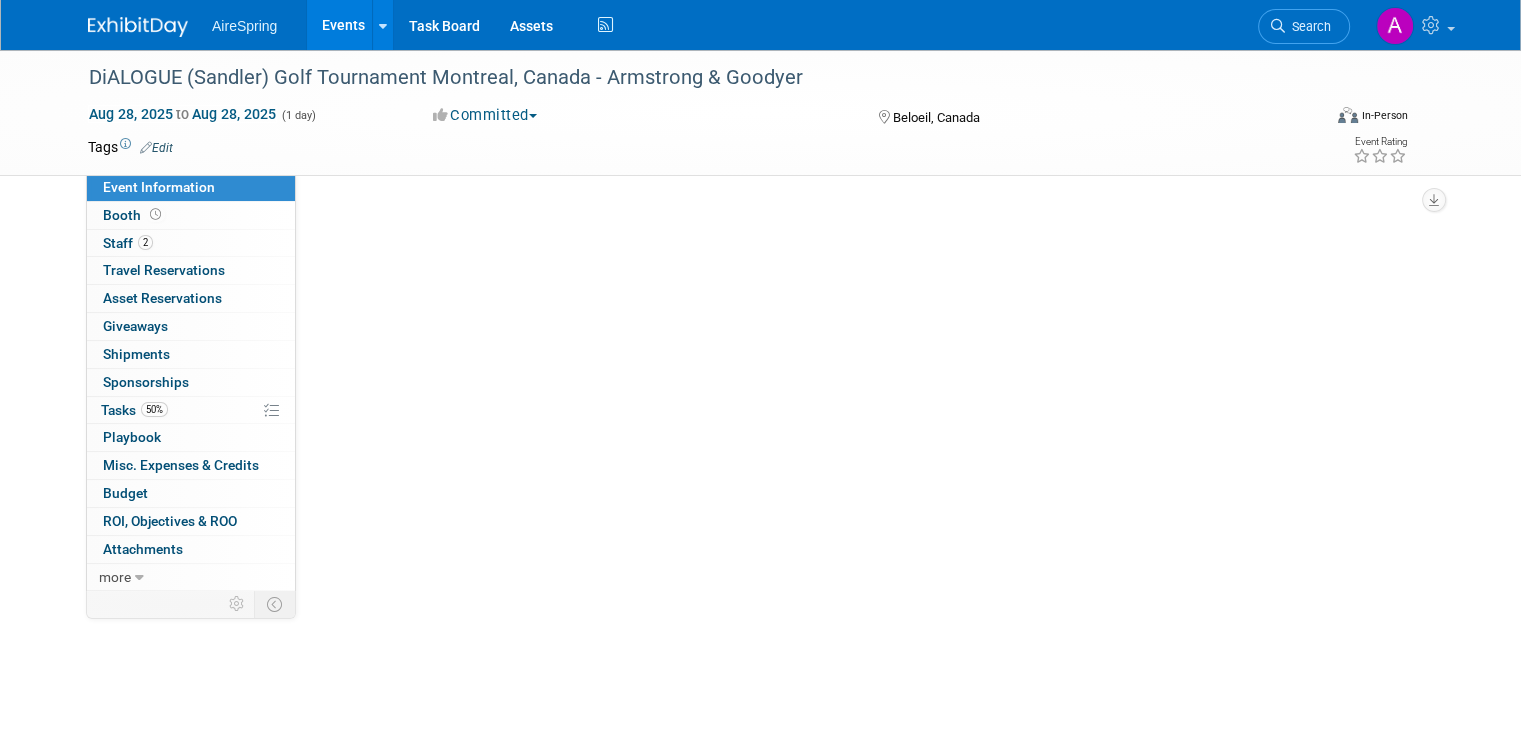 select on "AireSpring Event" 